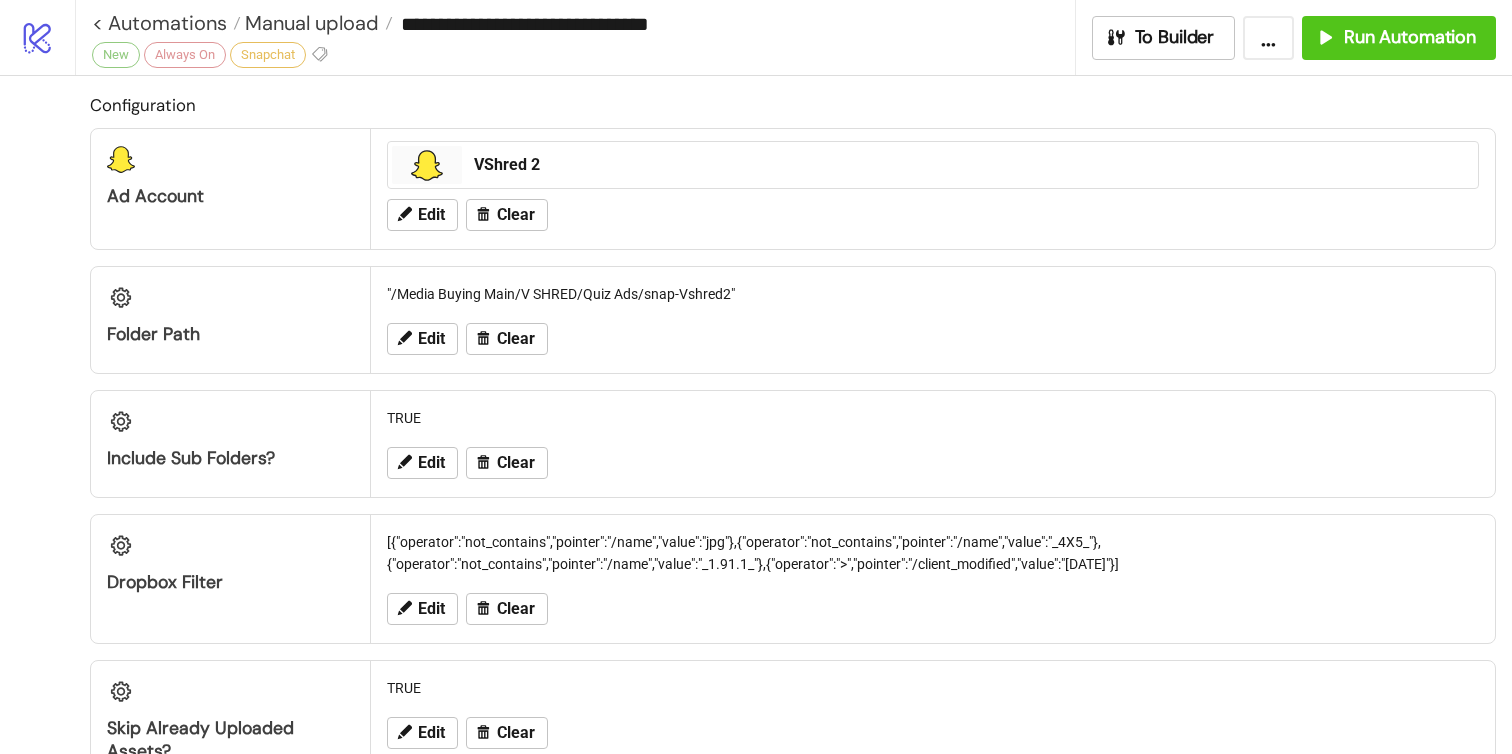 scroll, scrollTop: 0, scrollLeft: 0, axis: both 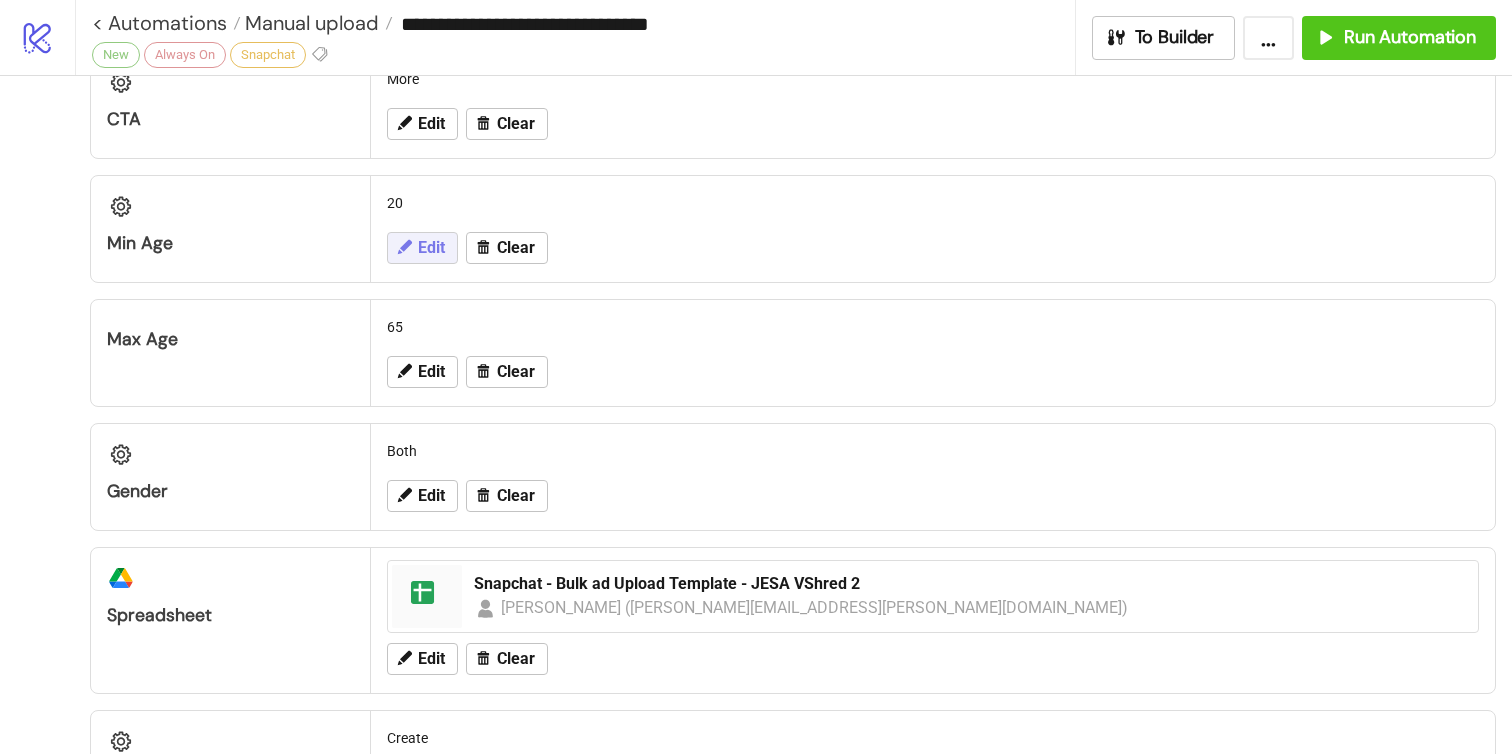 click on "Edit" at bounding box center (431, 248) 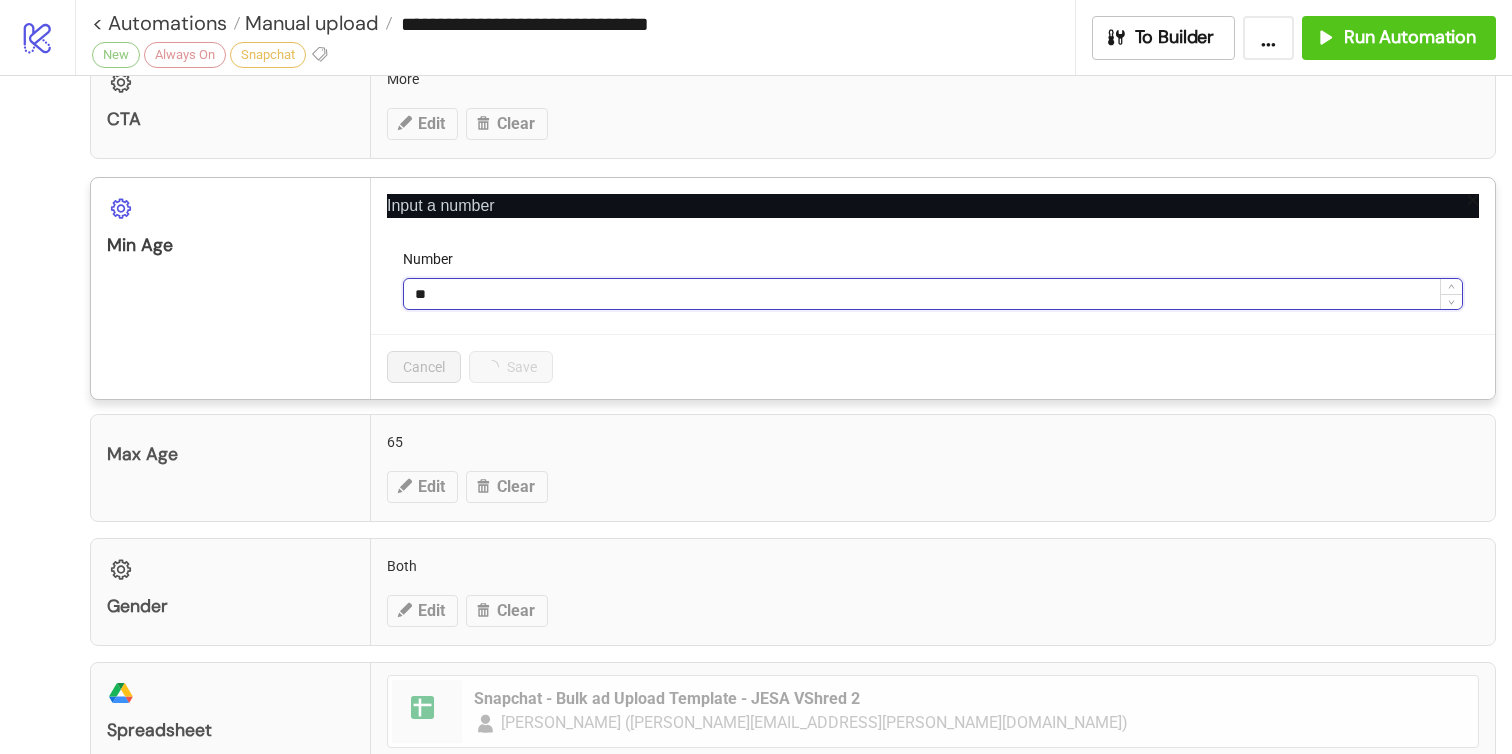 click on "**" at bounding box center (933, 294) 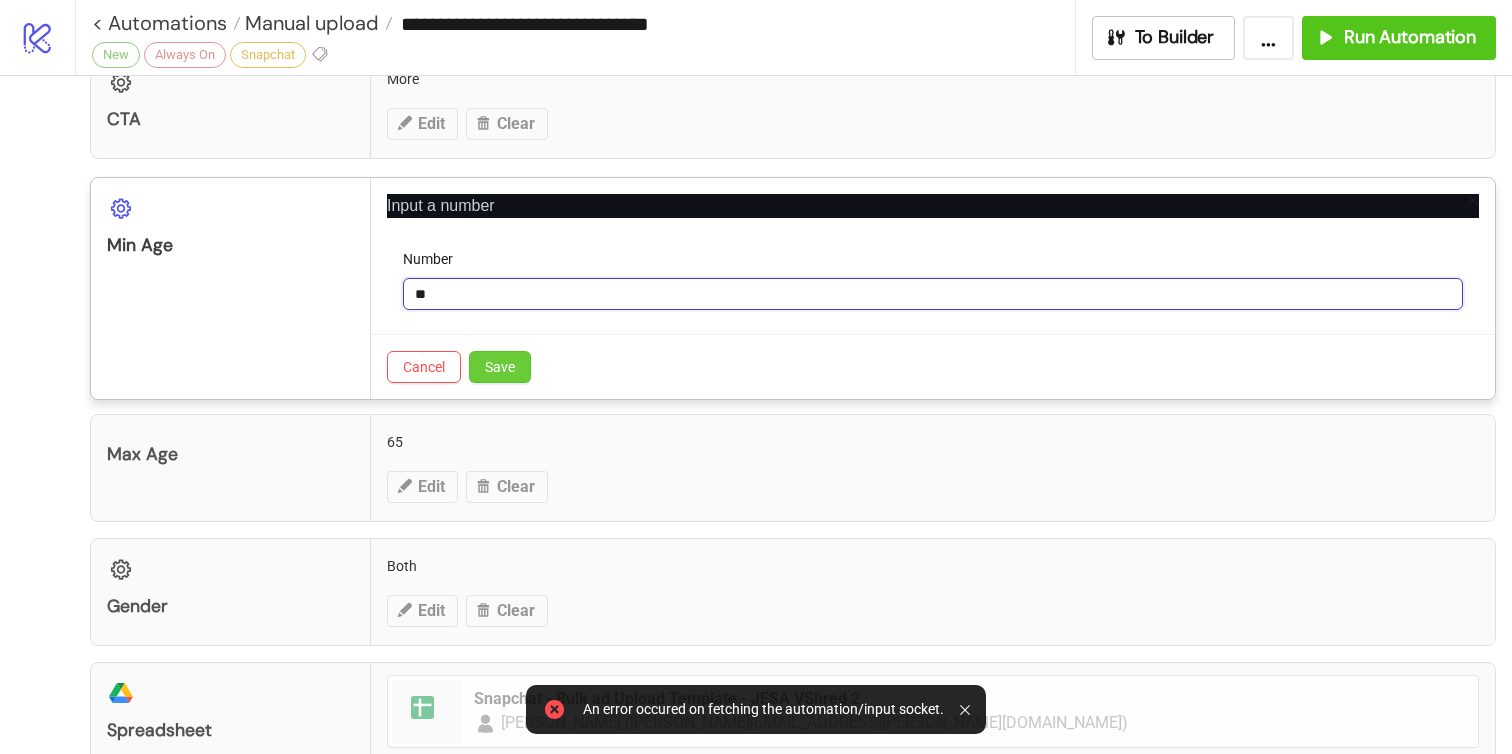 type on "**" 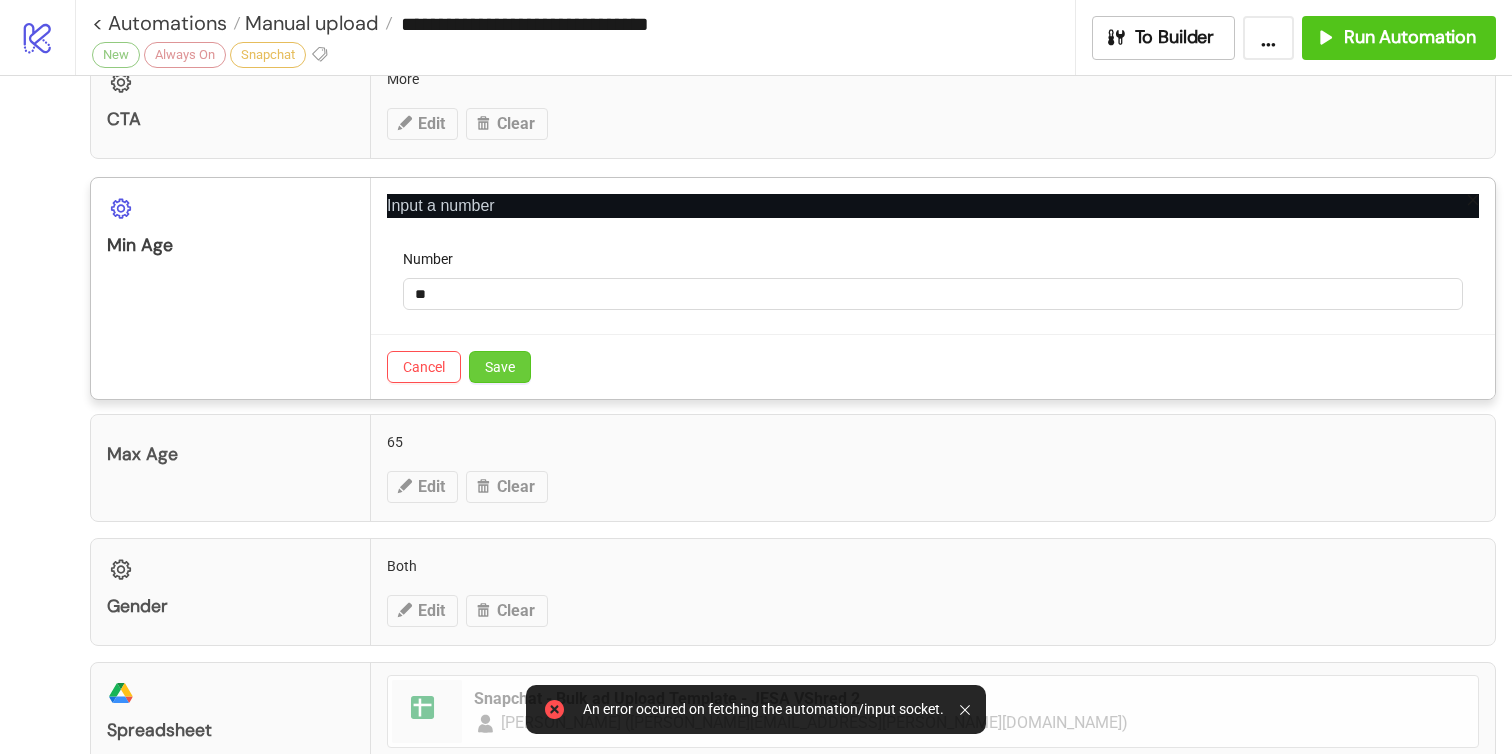 click on "Save" at bounding box center (500, 367) 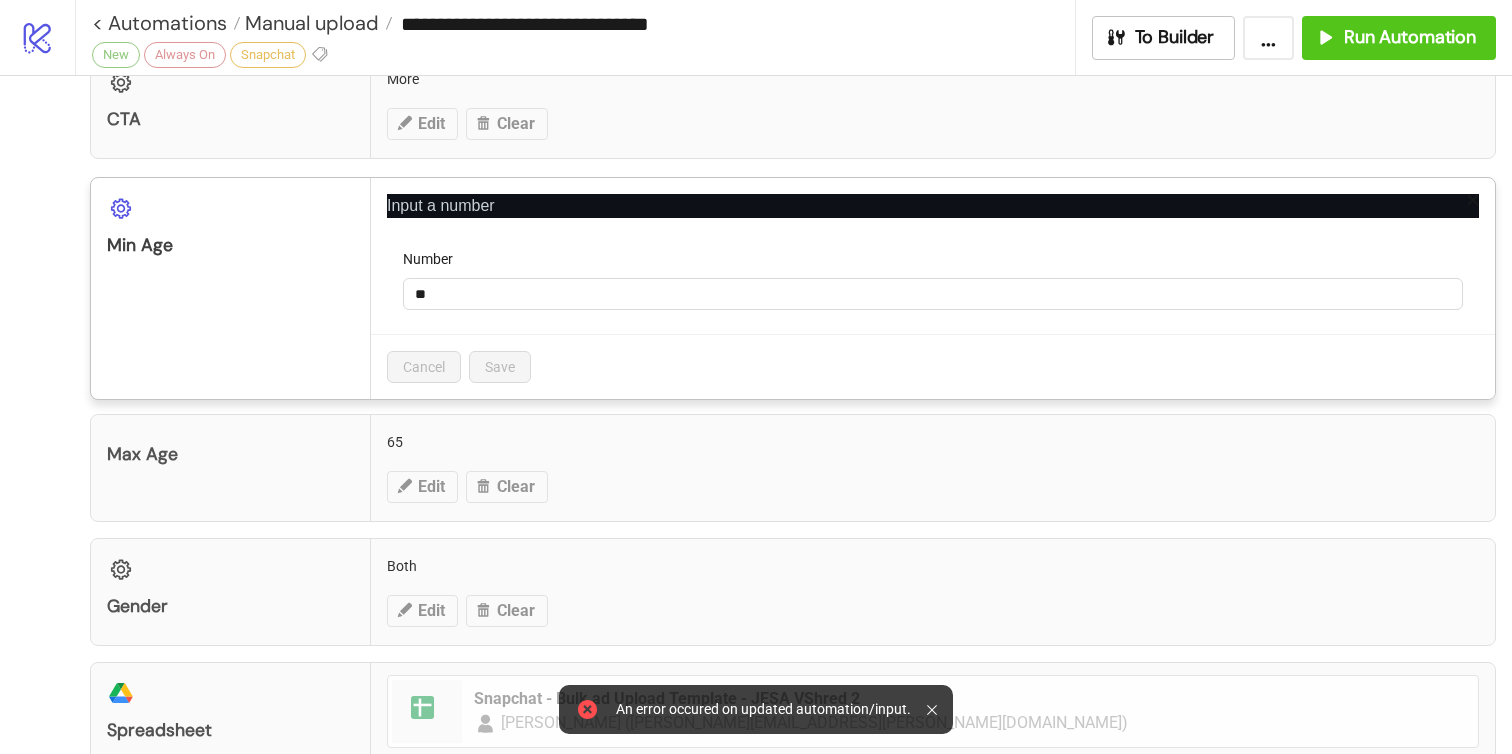 click 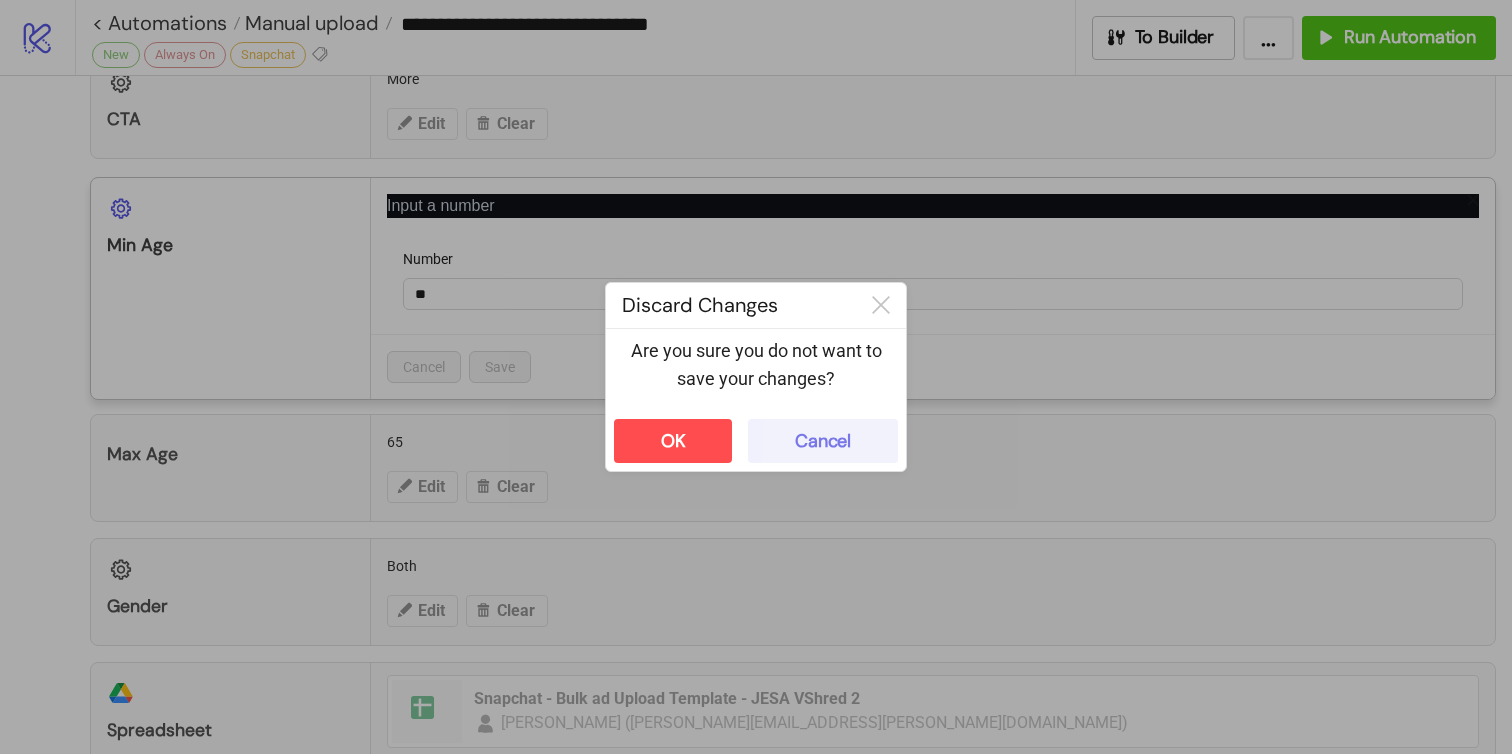 click on "Cancel" at bounding box center (823, 441) 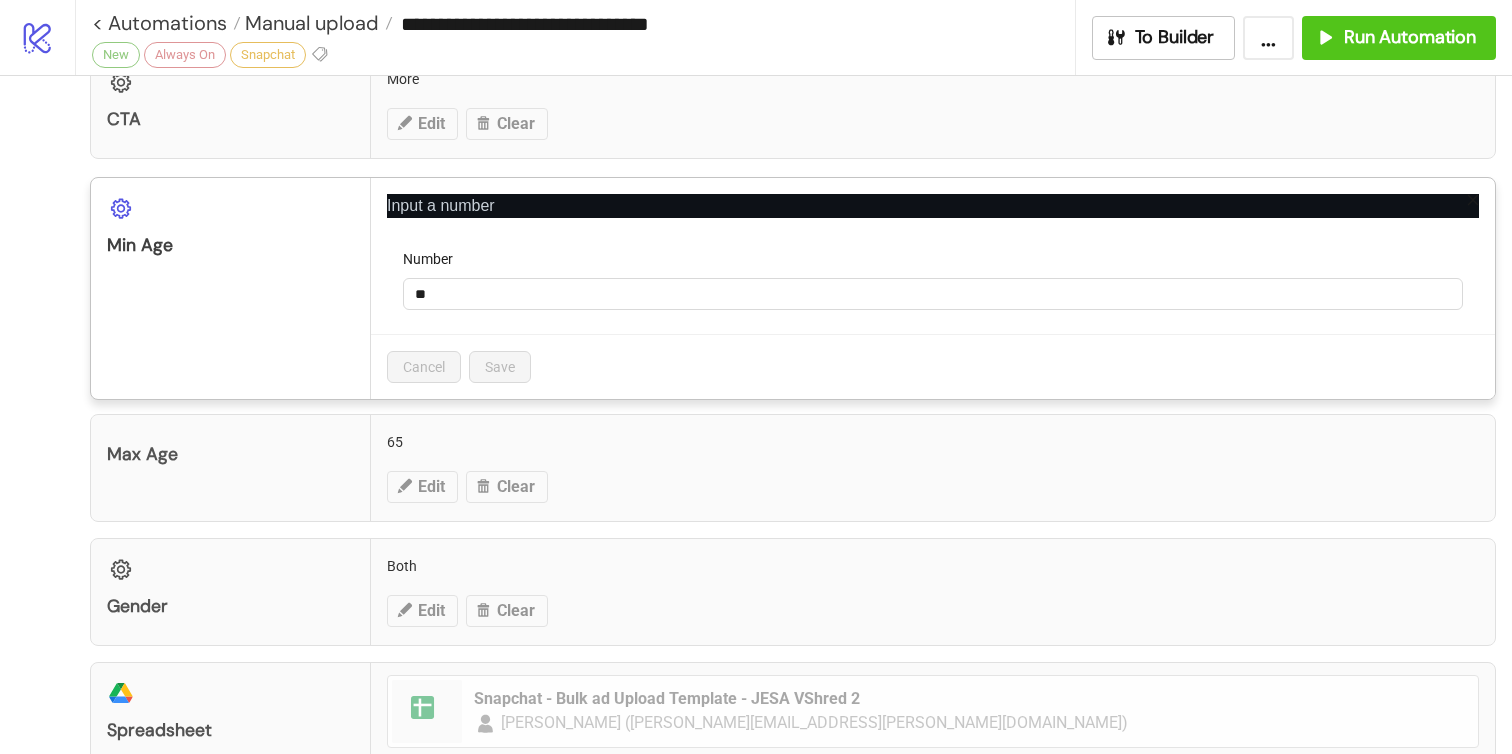 click on "Cancel Save" at bounding box center (933, 366) 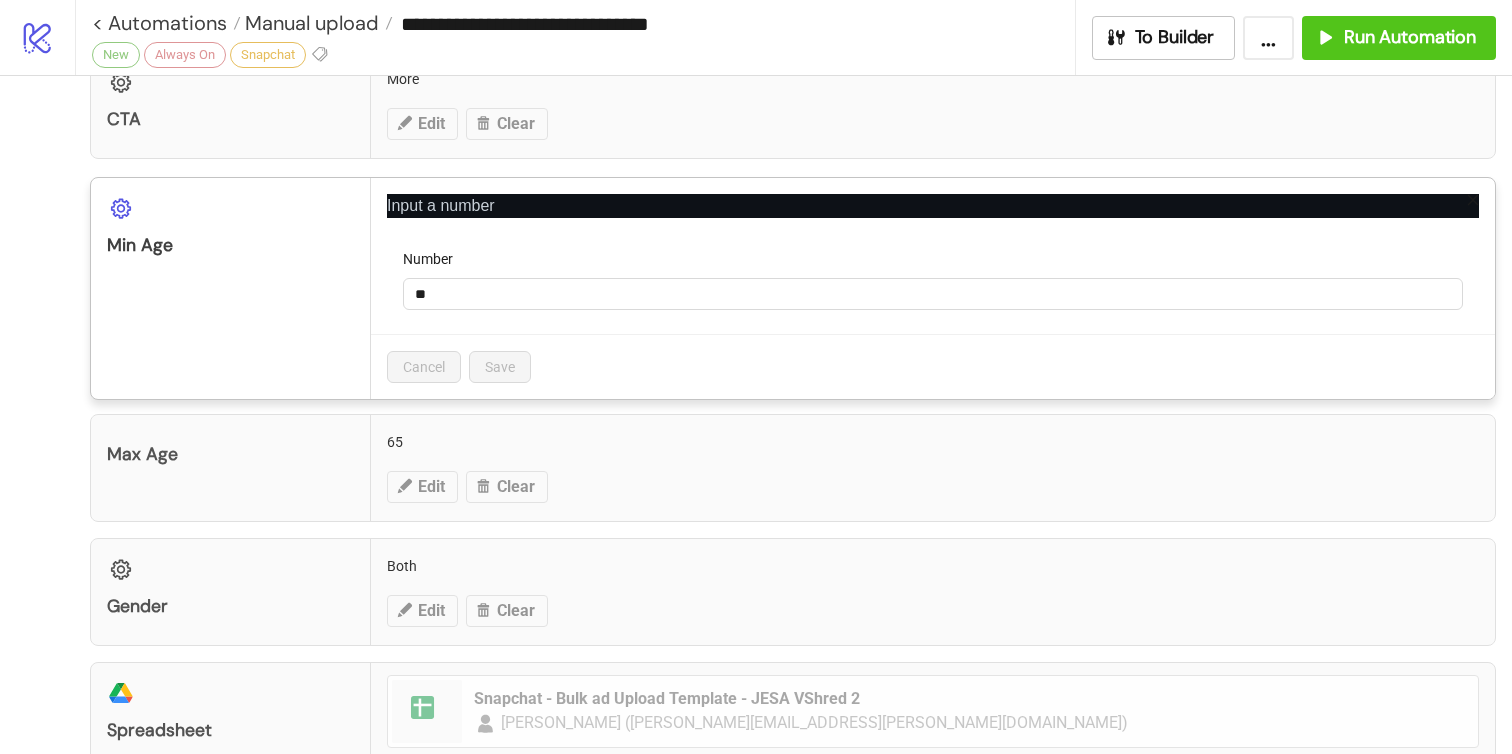 click 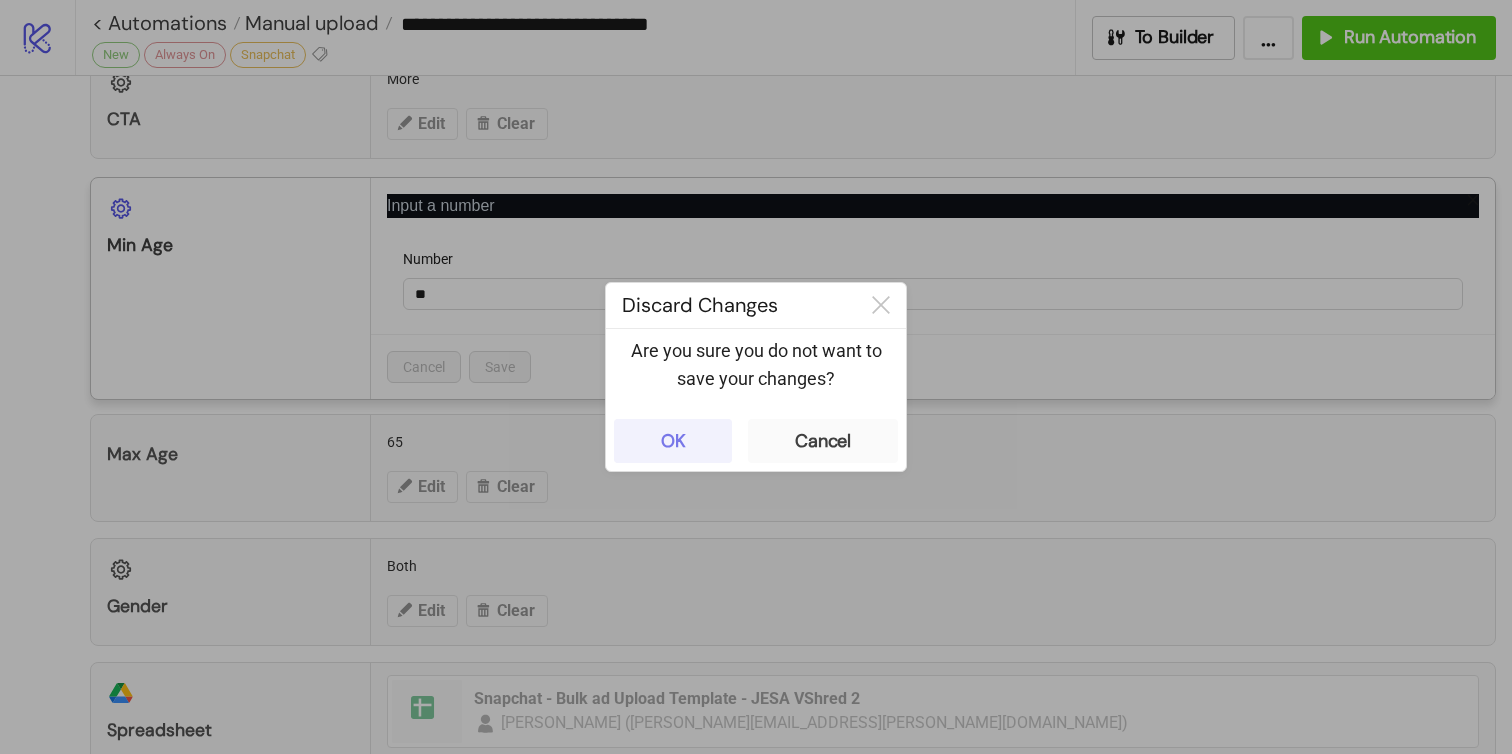 click on "OK" at bounding box center (673, 441) 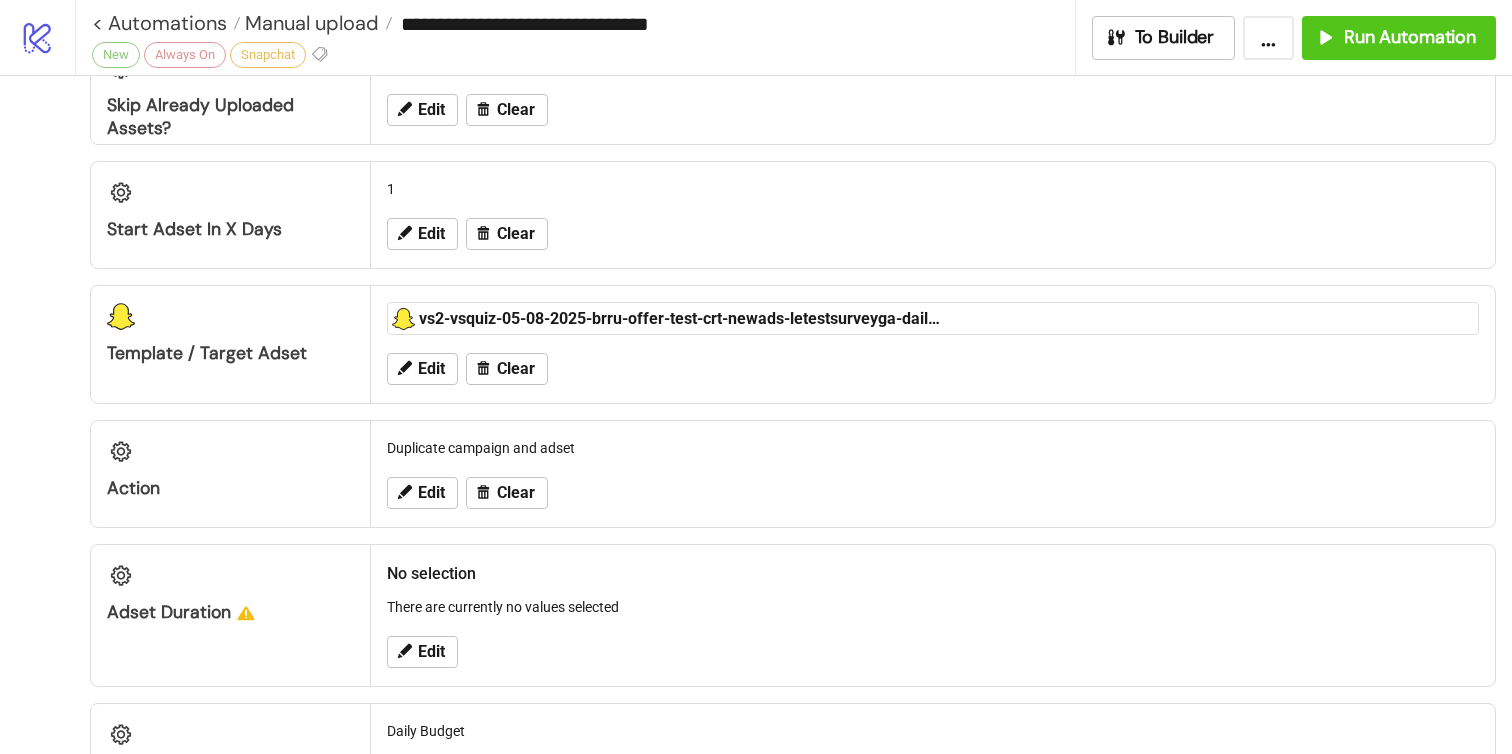 scroll, scrollTop: 643, scrollLeft: 0, axis: vertical 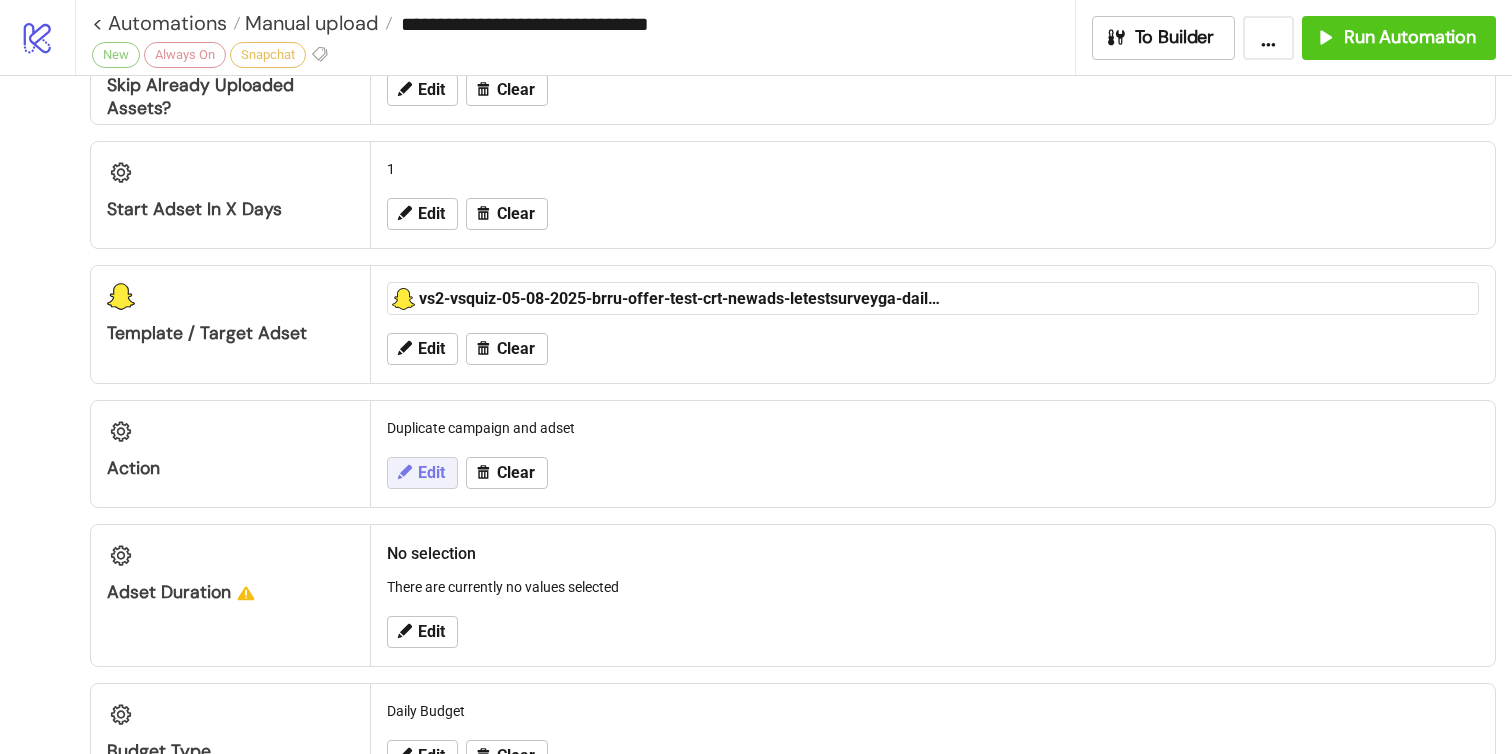 click on "Edit" at bounding box center (431, 473) 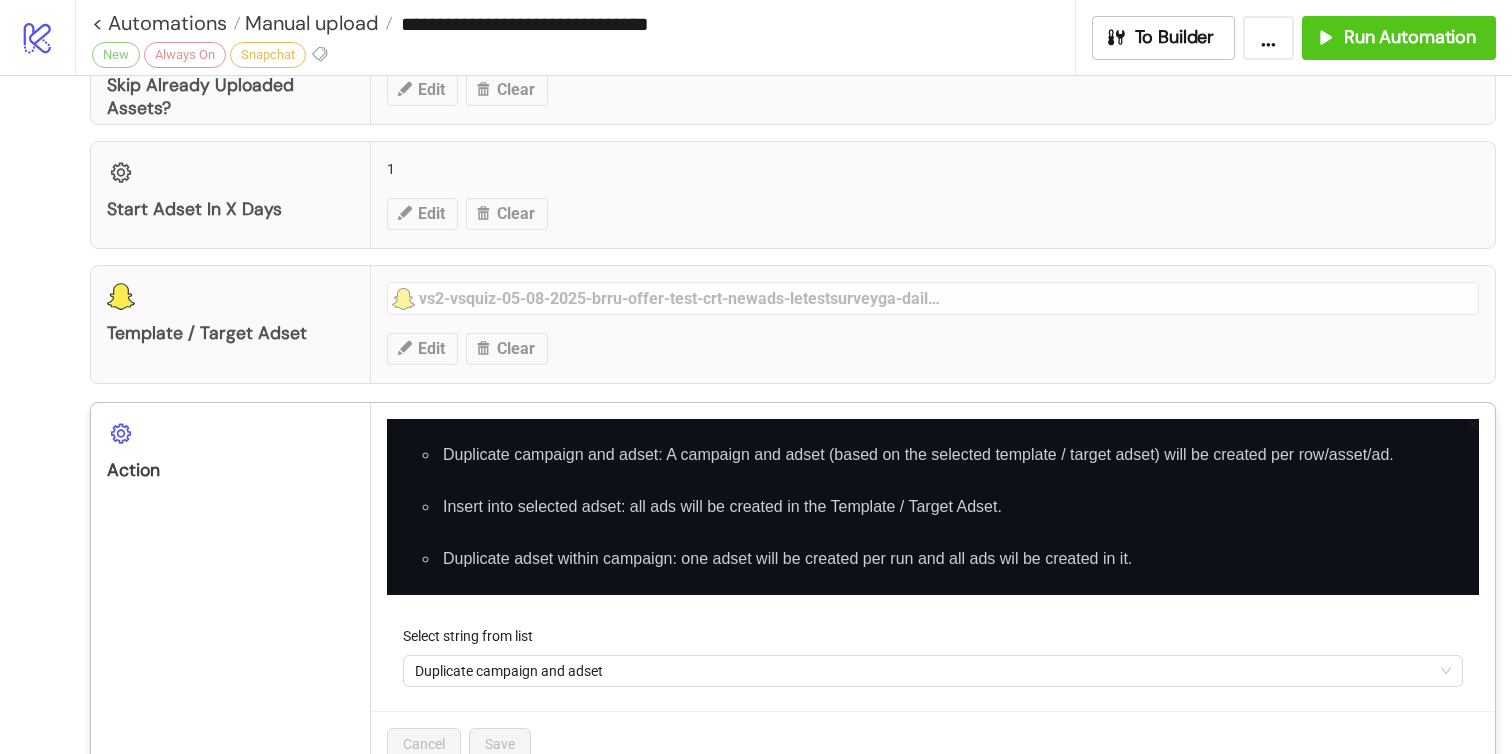 click 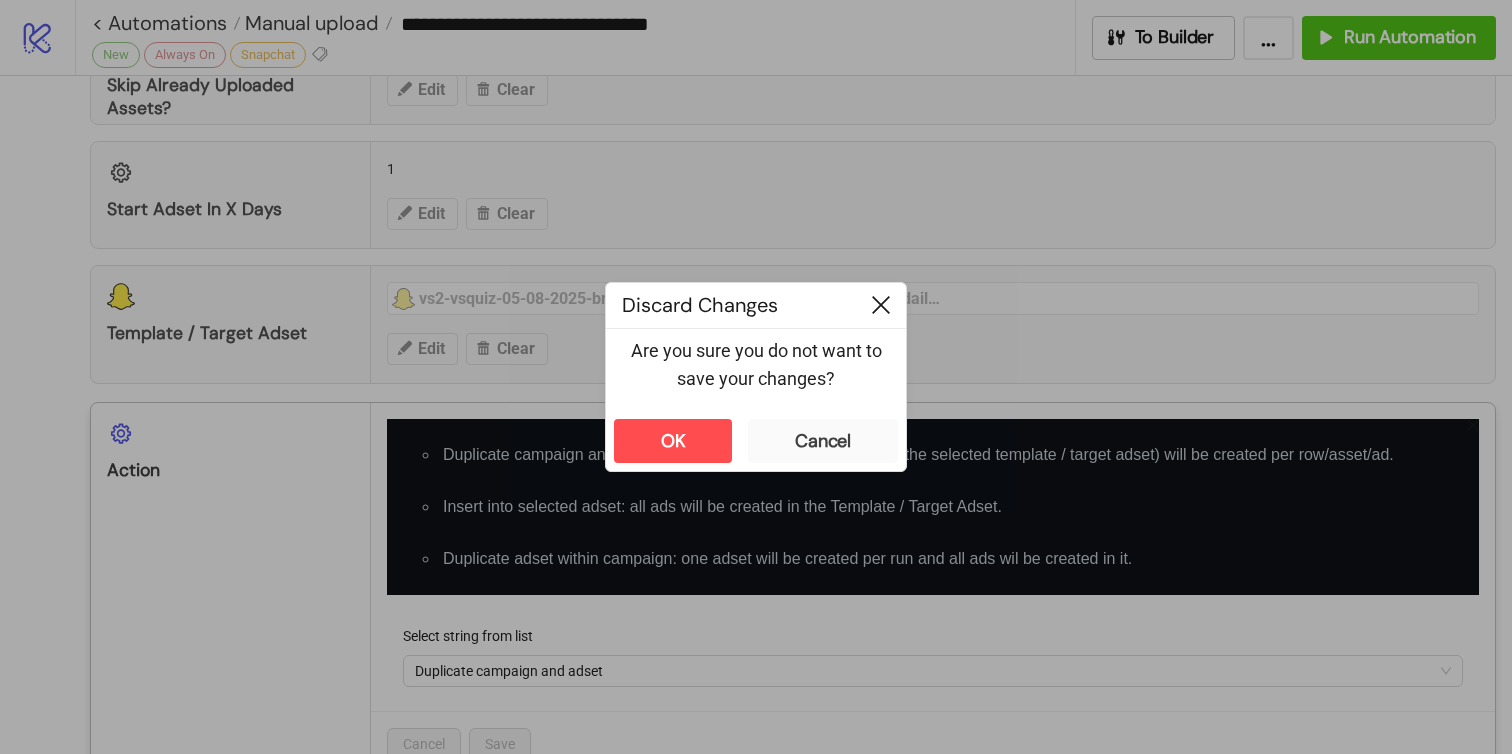 click at bounding box center [881, 305] 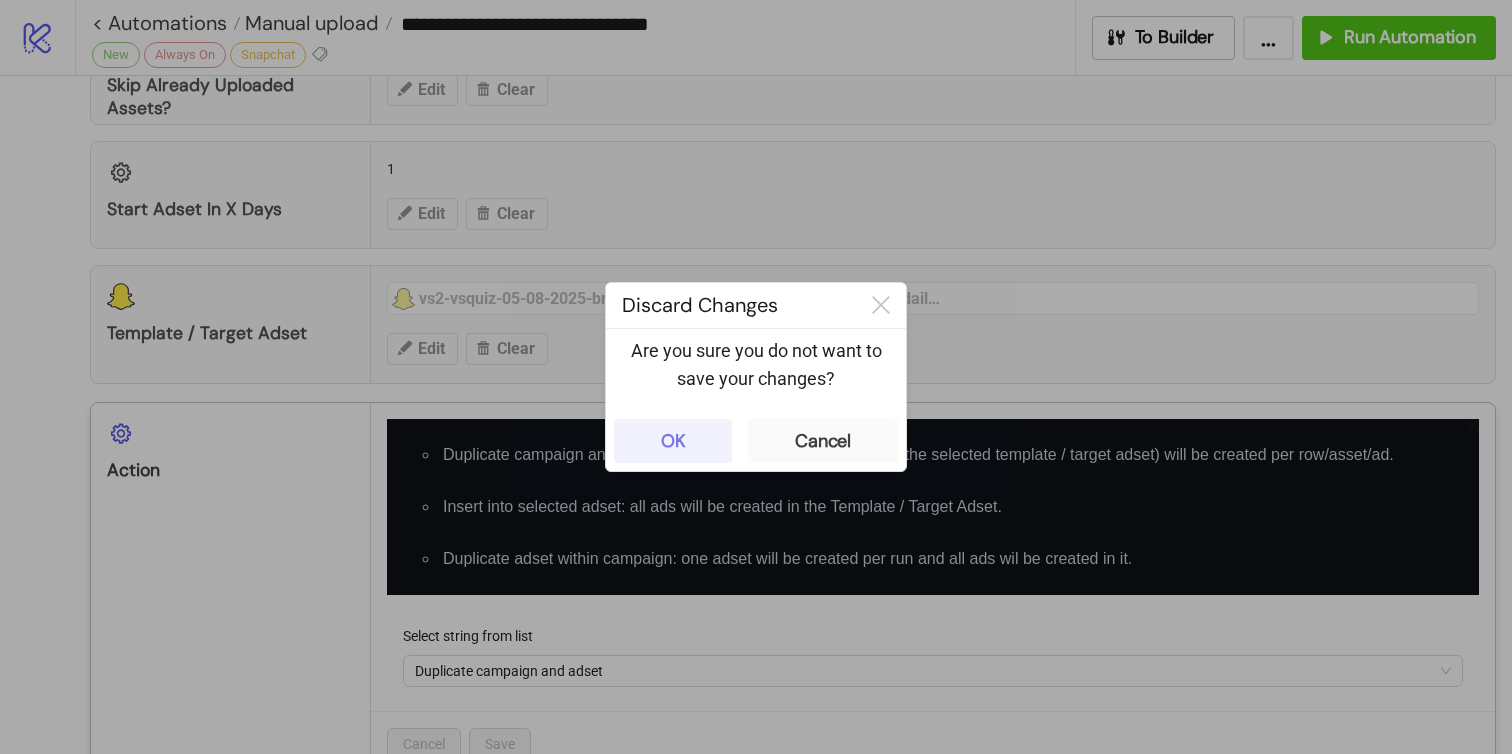 click on "OK" at bounding box center (673, 441) 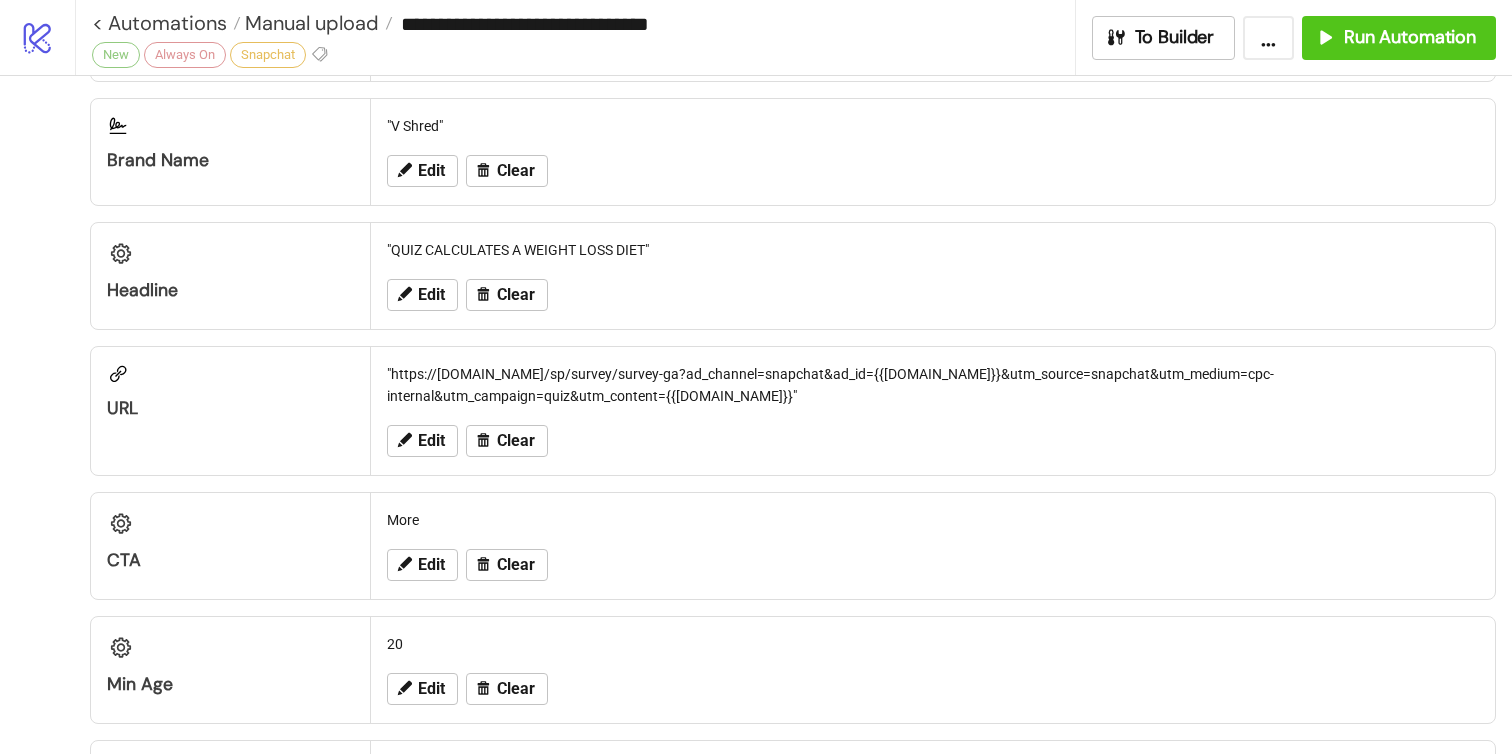 scroll, scrollTop: 2162, scrollLeft: 0, axis: vertical 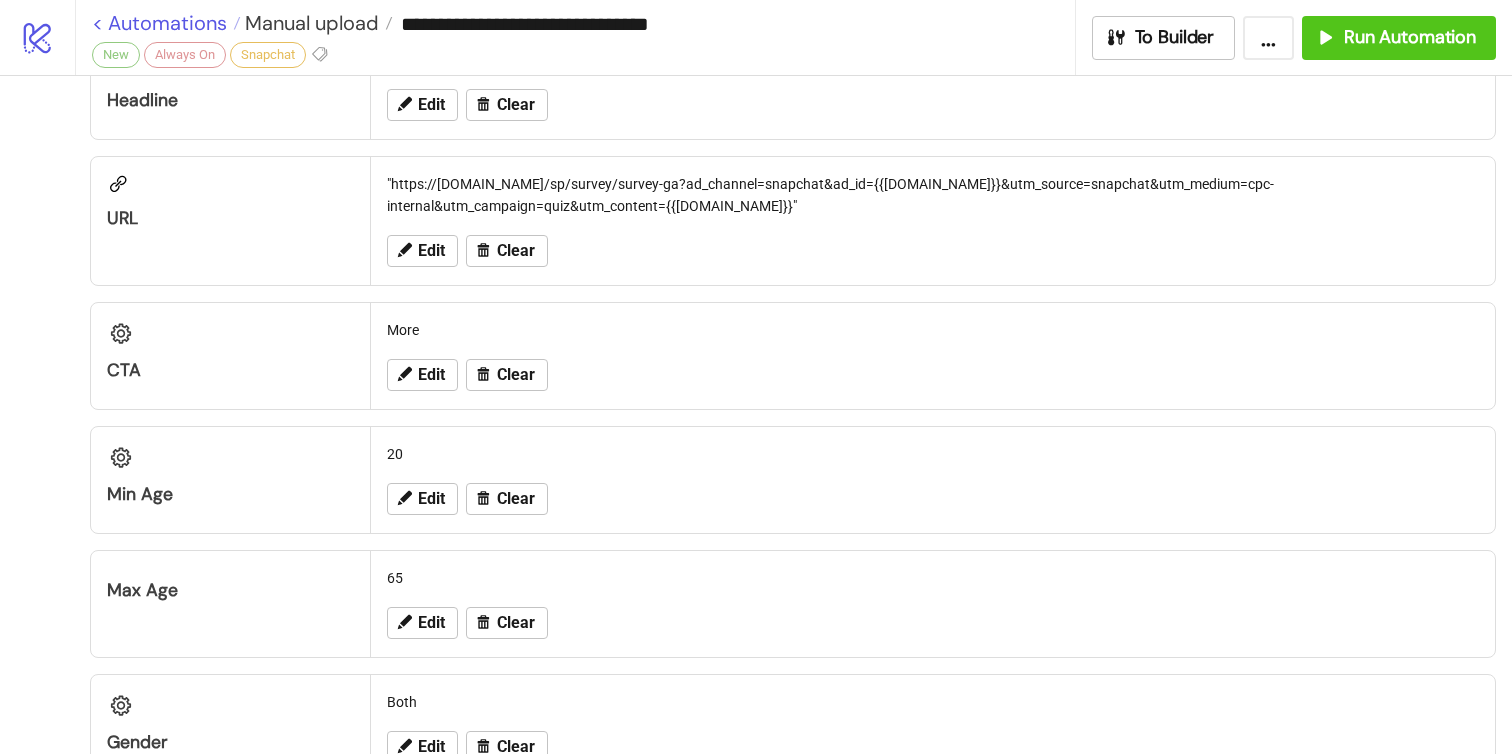 click on "< Automations" at bounding box center [166, 23] 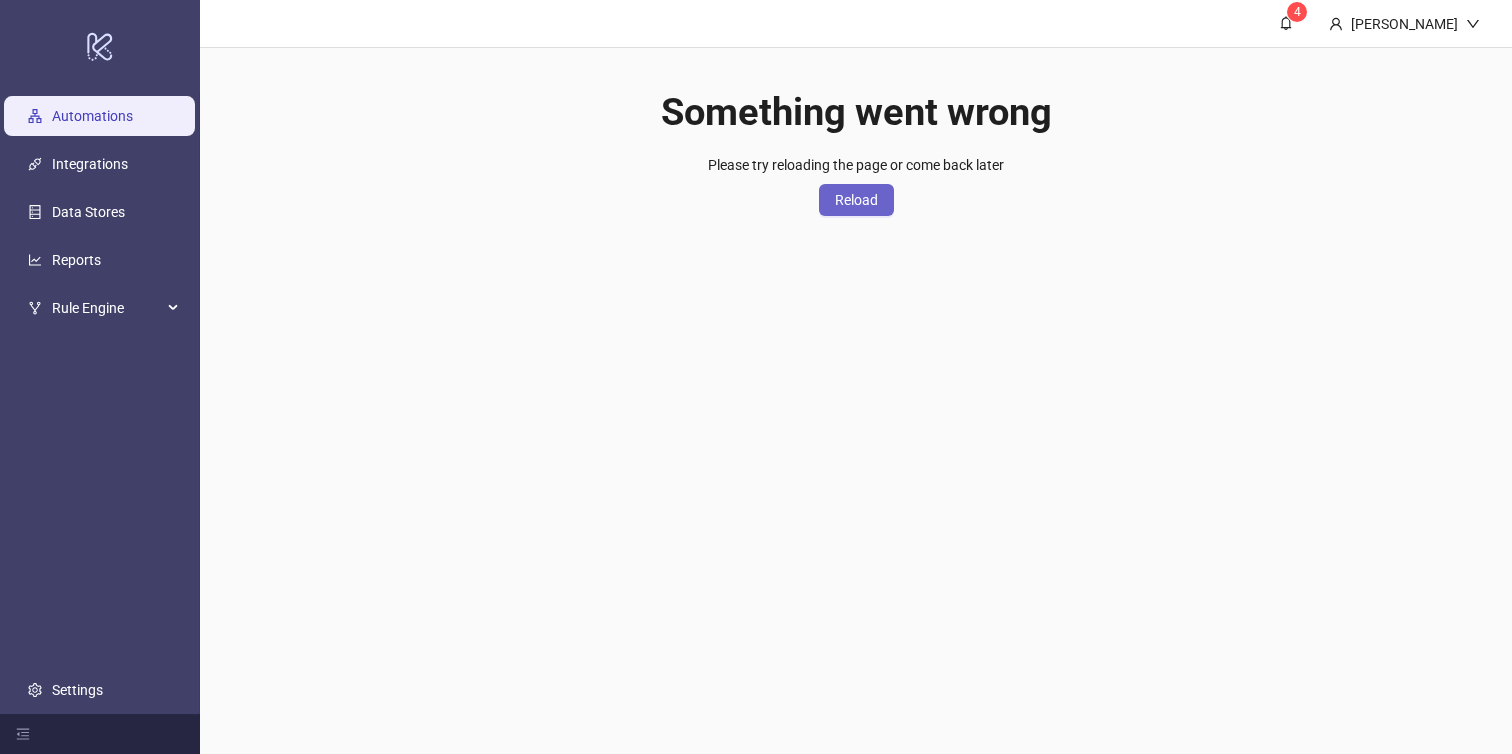 click on "Reload" at bounding box center (856, 200) 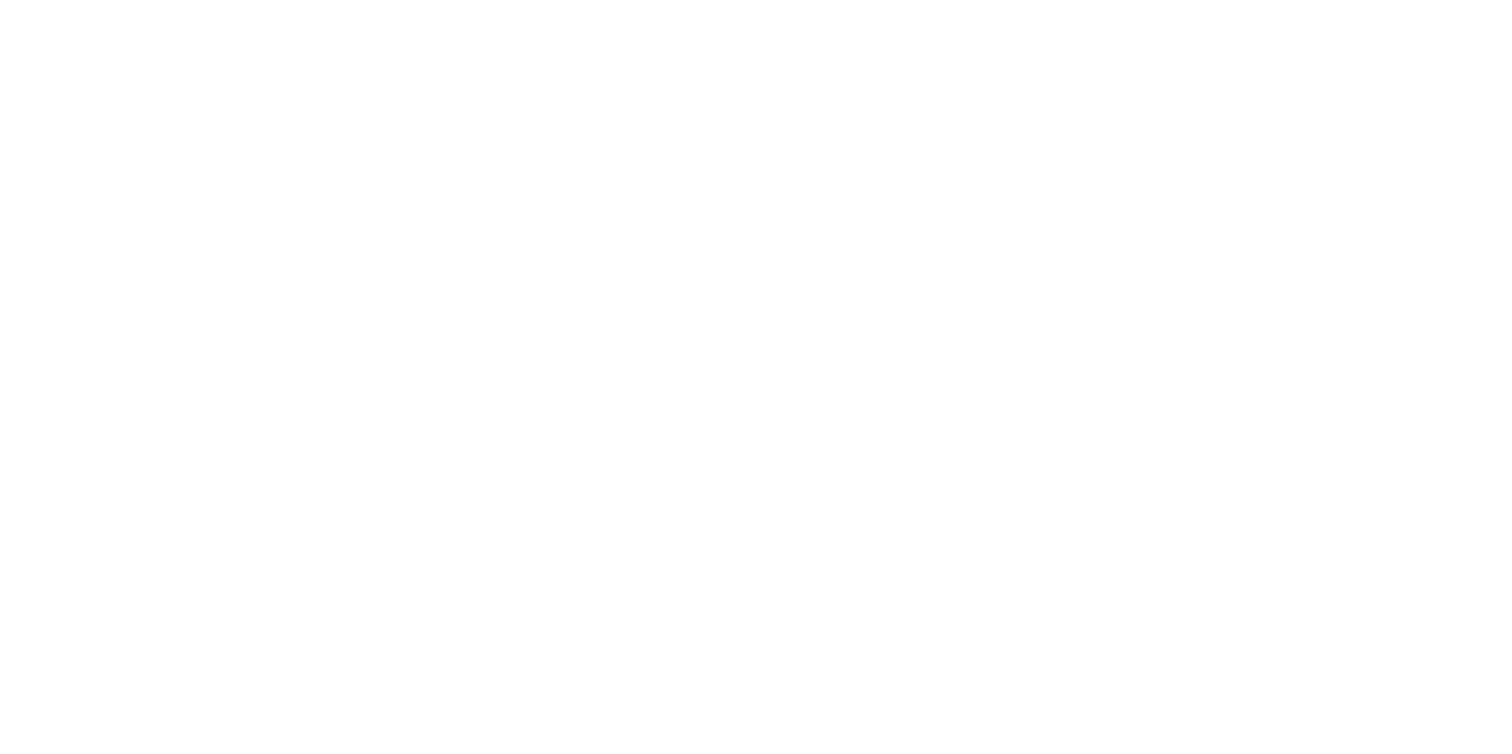 scroll, scrollTop: 0, scrollLeft: 0, axis: both 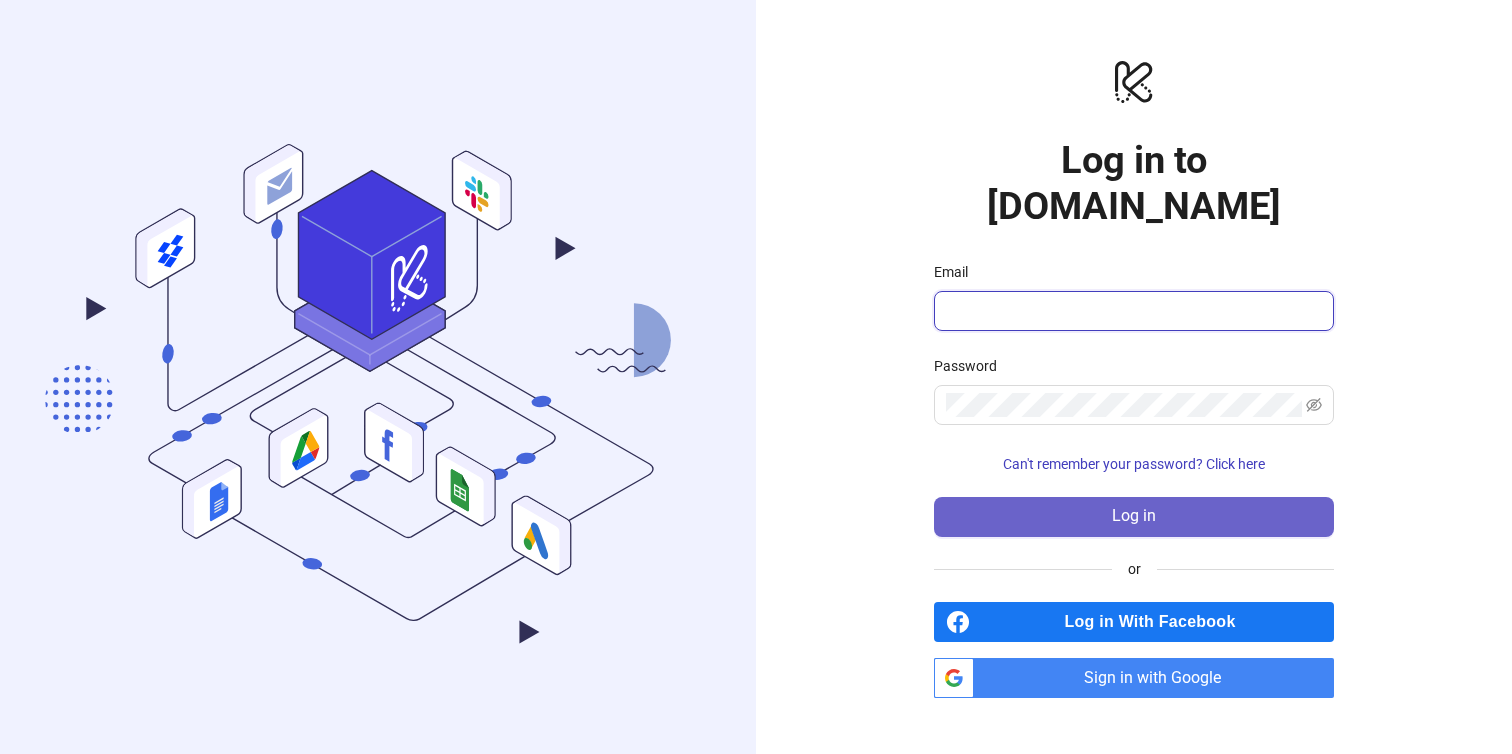 type on "**********" 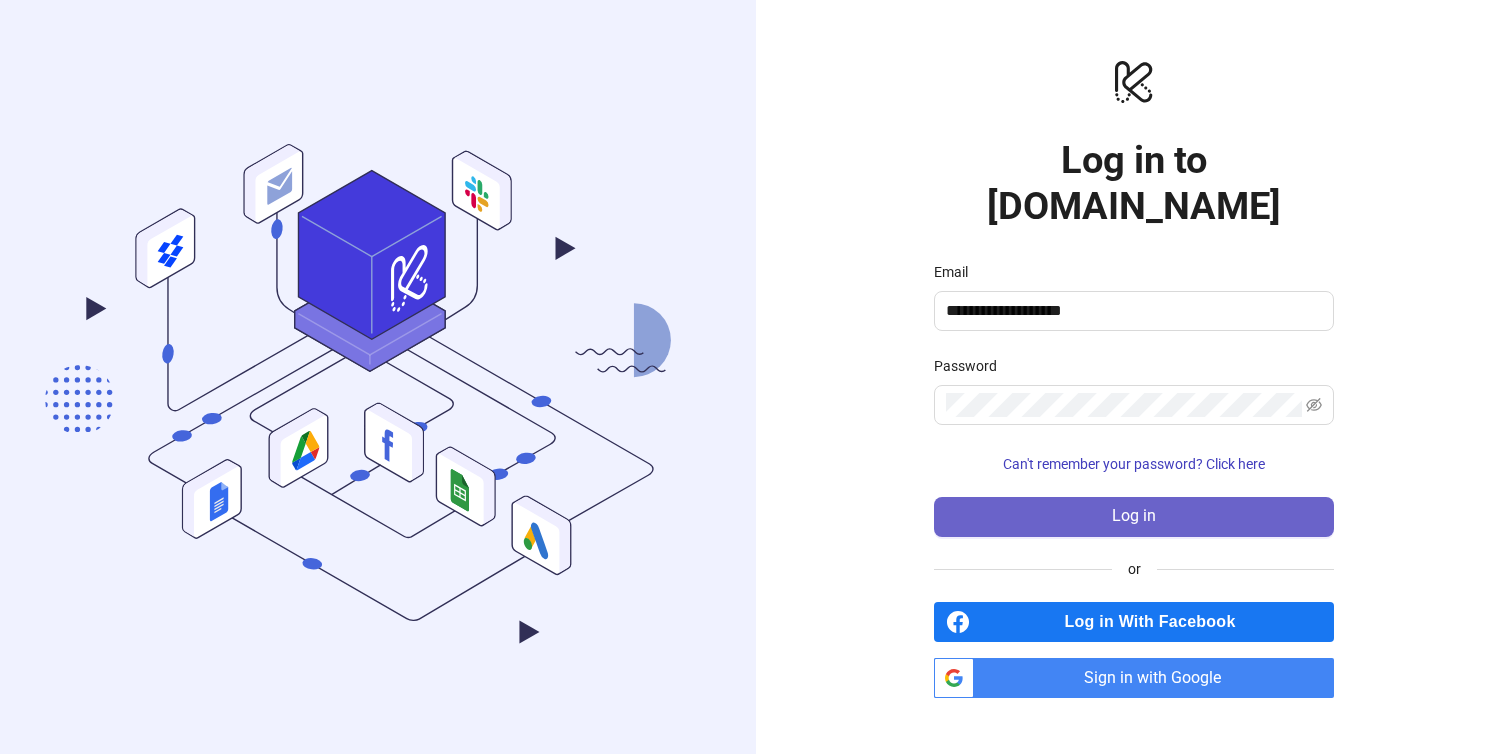 click on "Log in" at bounding box center (1134, 517) 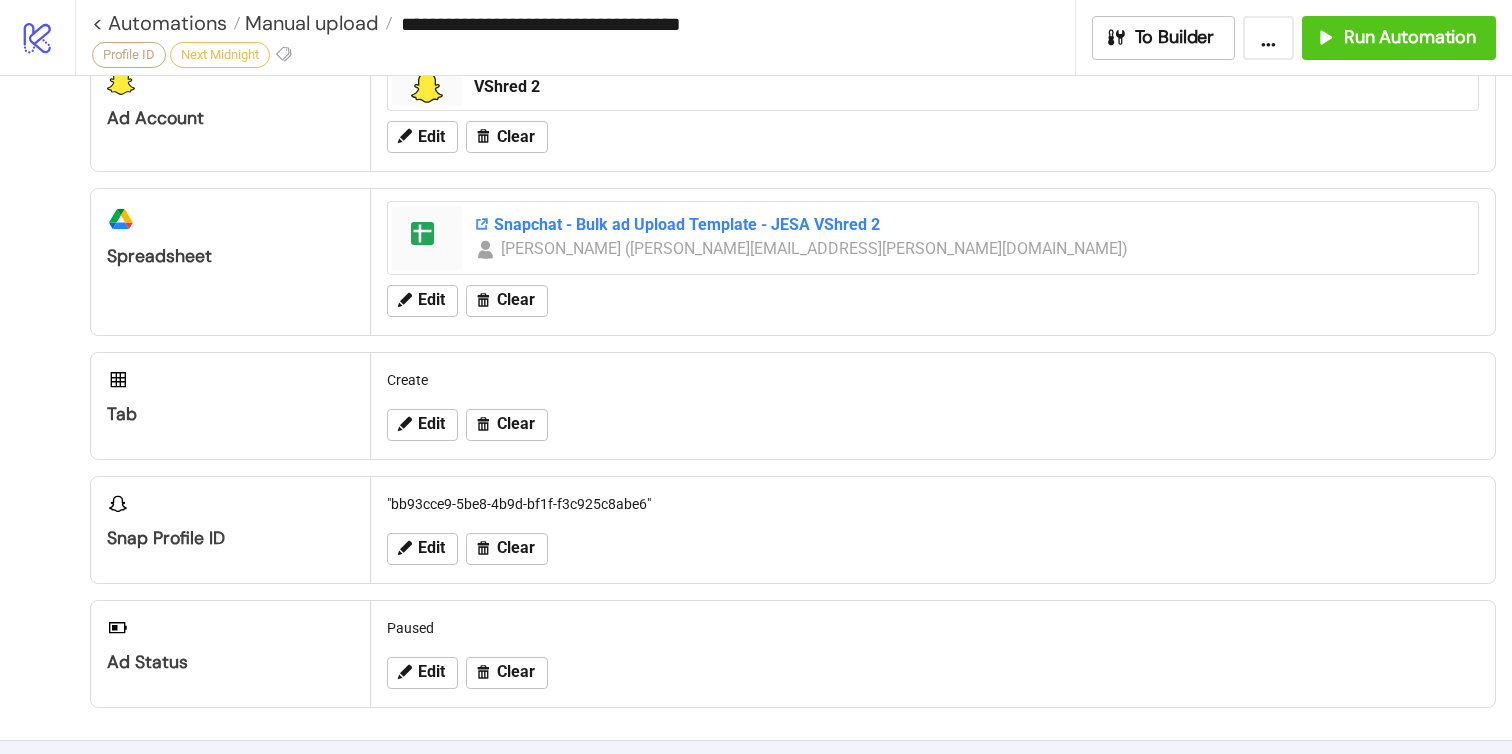 scroll, scrollTop: 0, scrollLeft: 0, axis: both 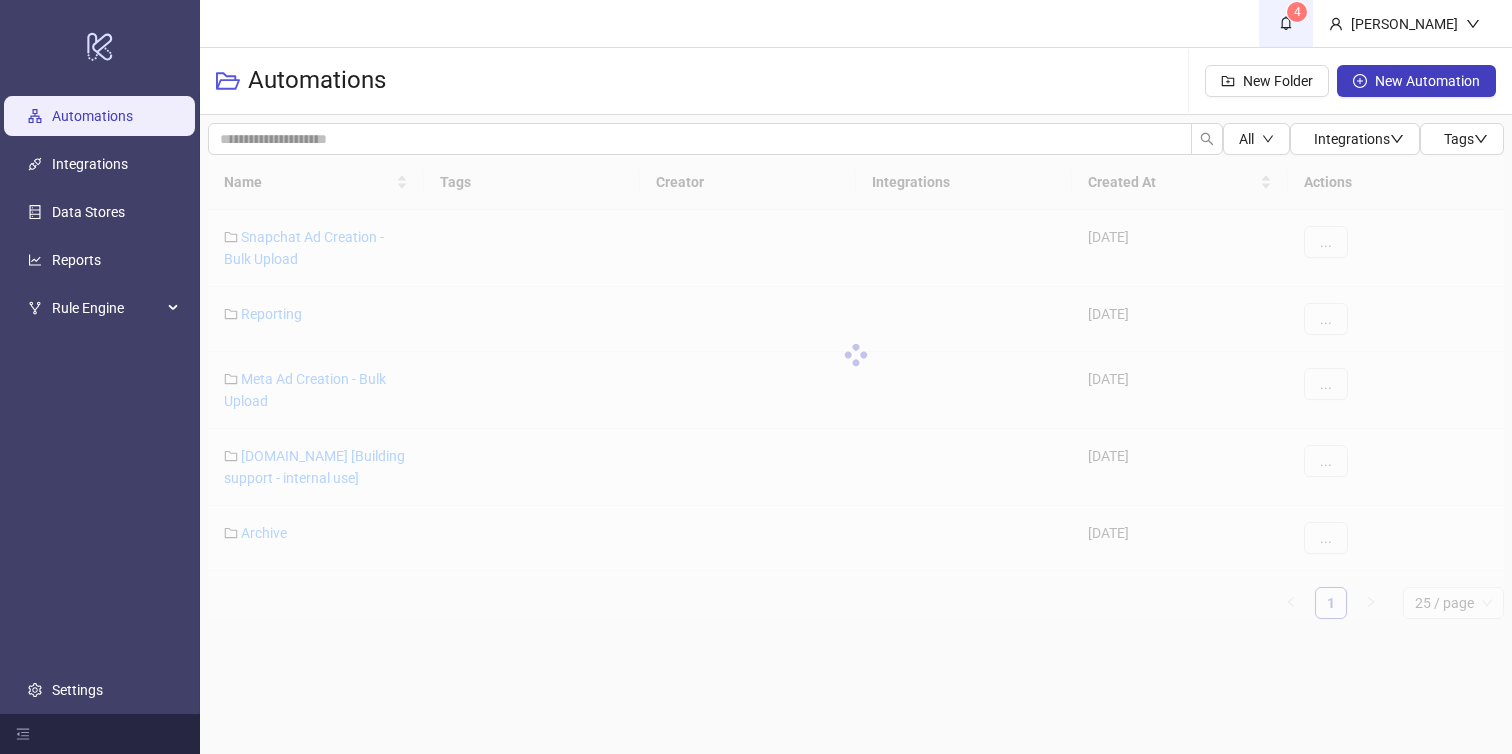 click 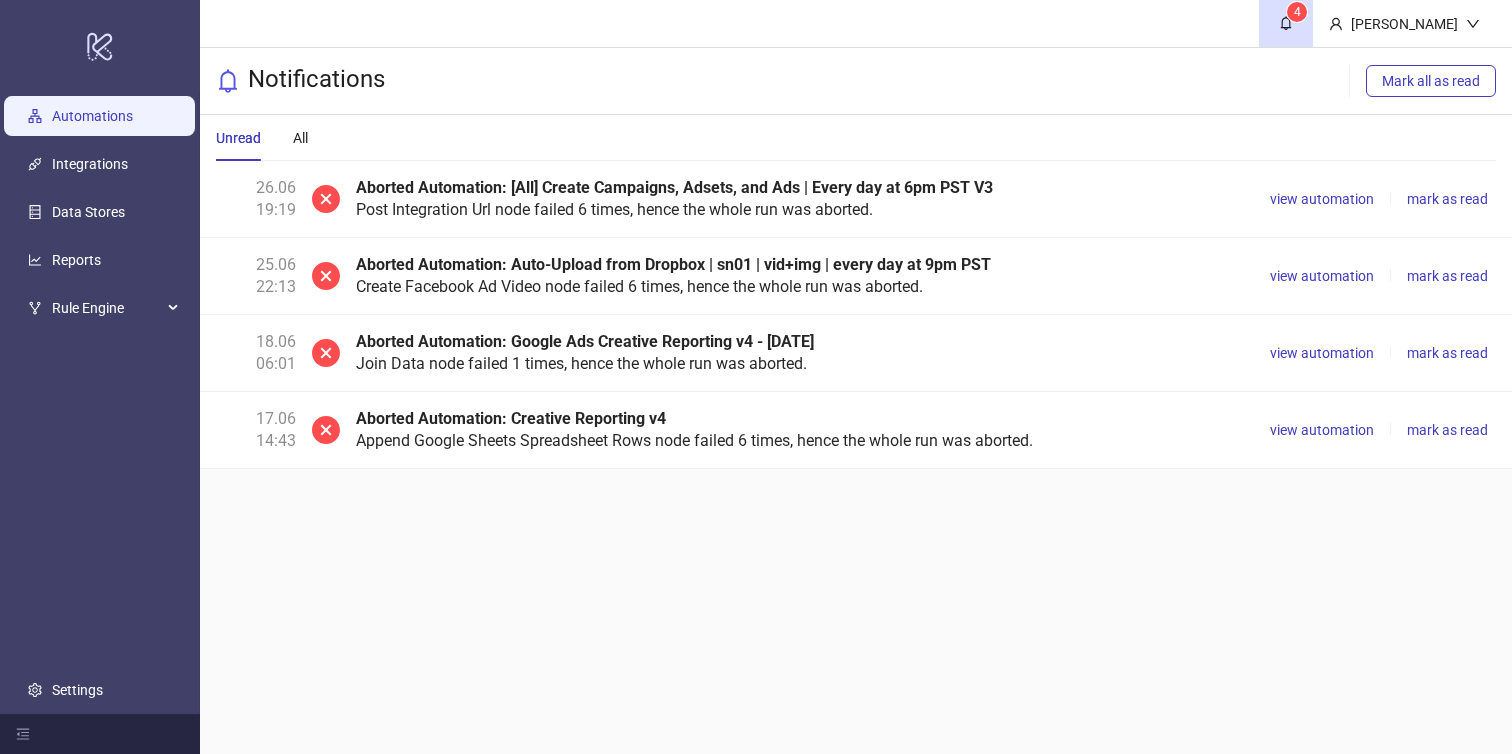 click on "Automations" at bounding box center (92, 116) 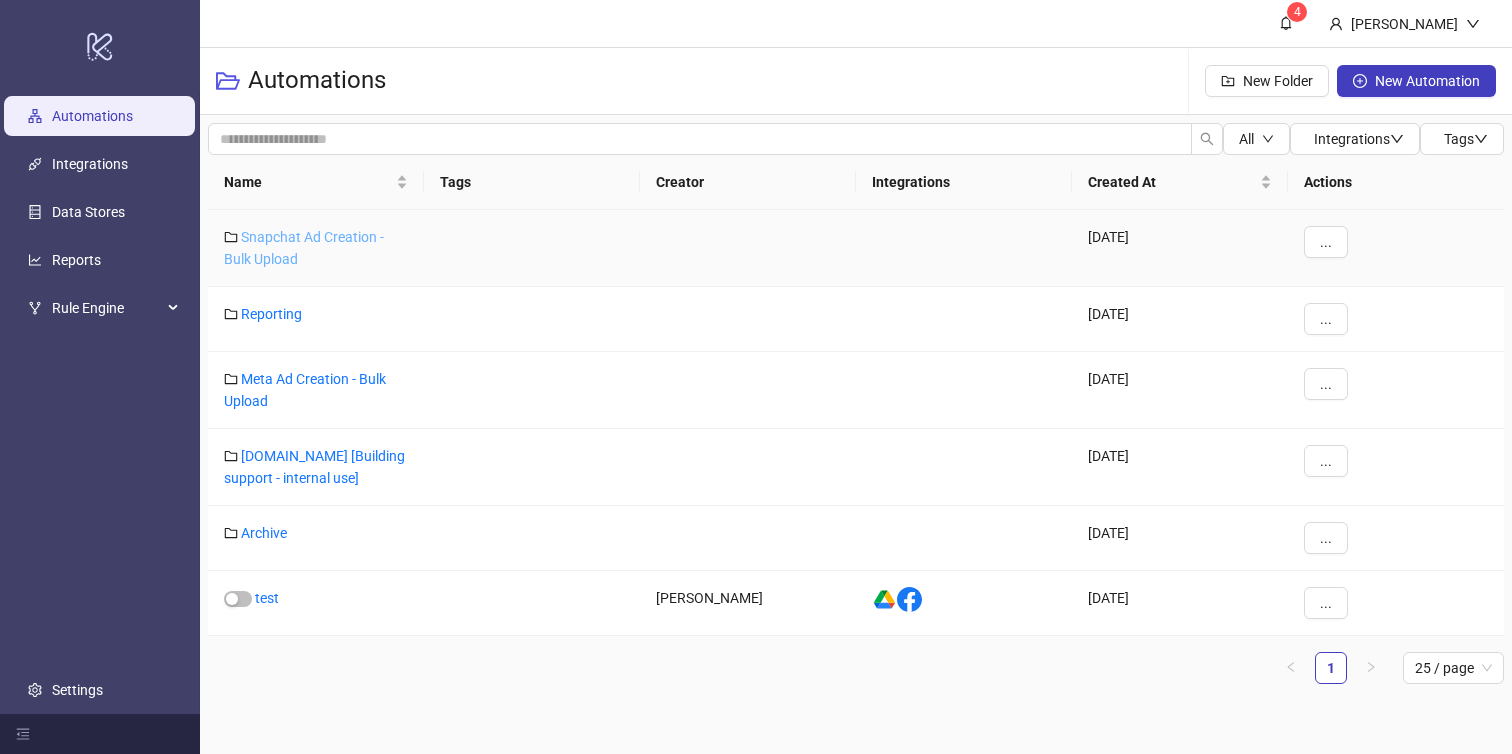 click on "Snapchat Ad Creation - Bulk Upload" at bounding box center (304, 248) 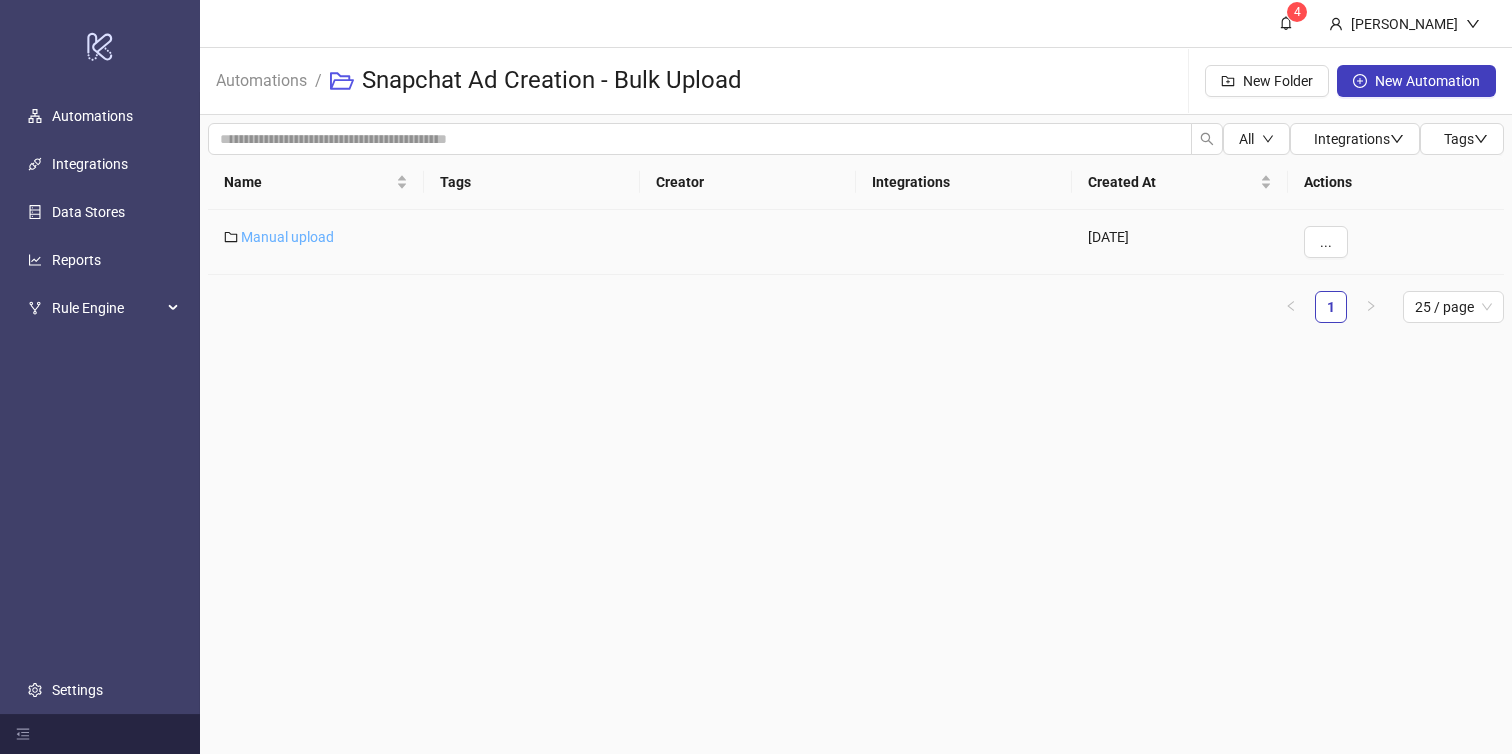 click on "Manual upload" at bounding box center (287, 237) 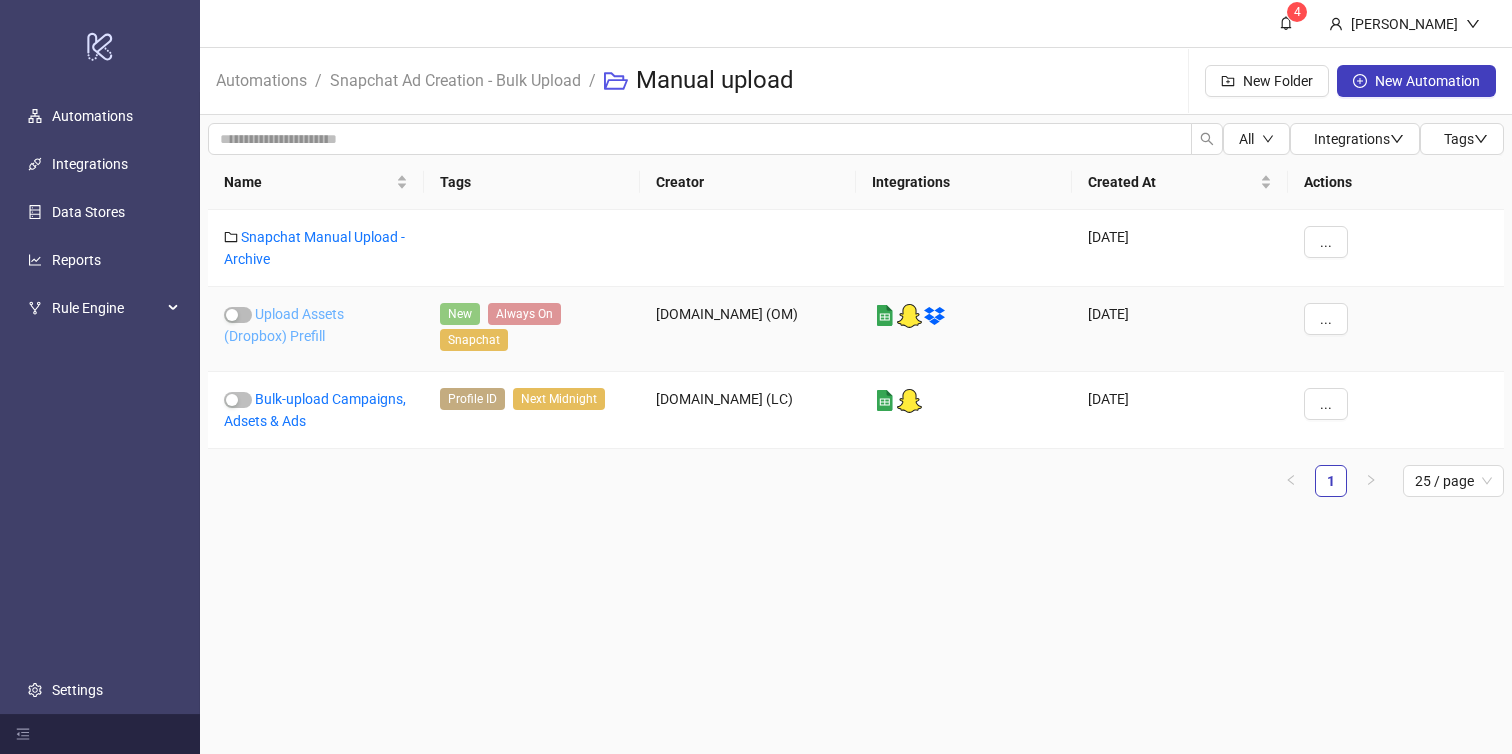 click on "Upload Assets (Dropbox) Prefill" at bounding box center [284, 325] 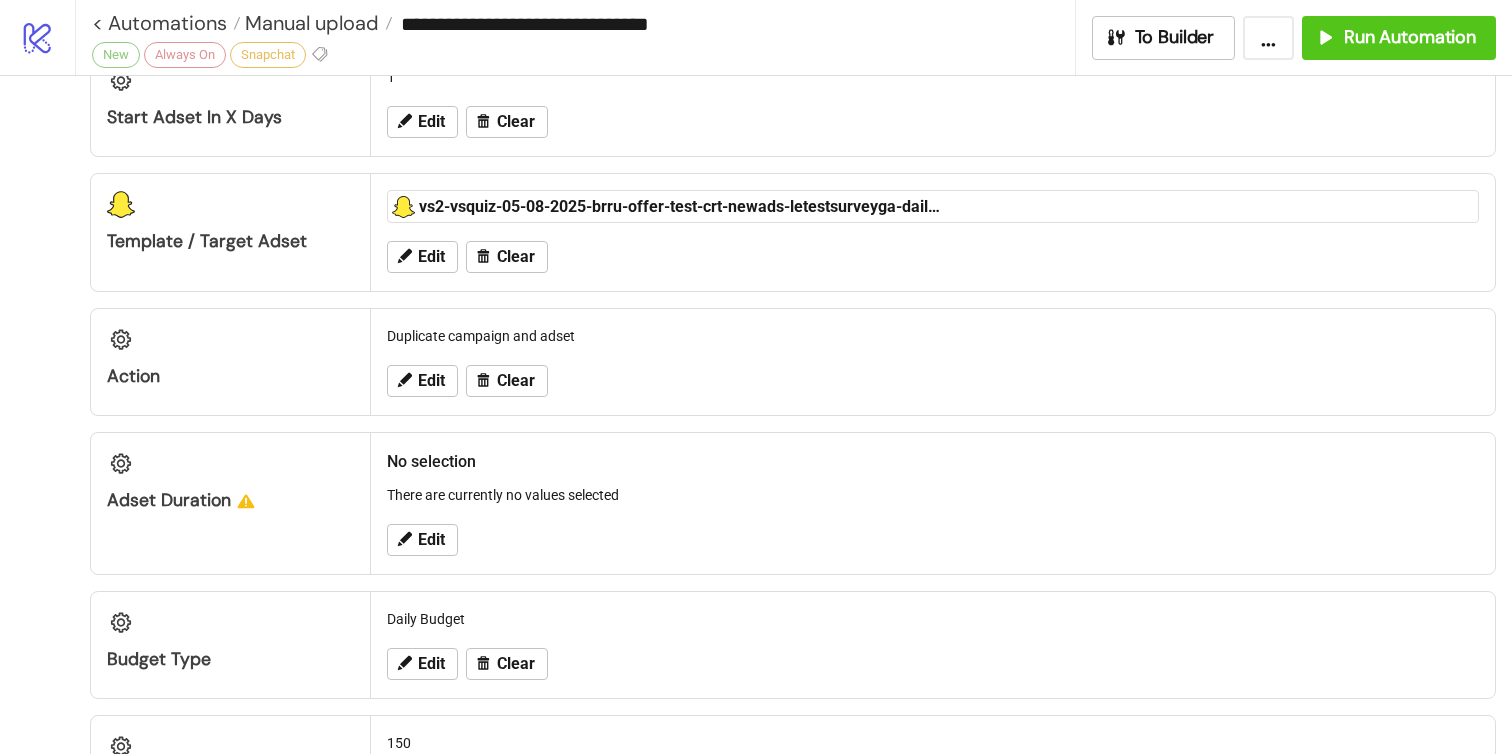 scroll, scrollTop: 730, scrollLeft: 0, axis: vertical 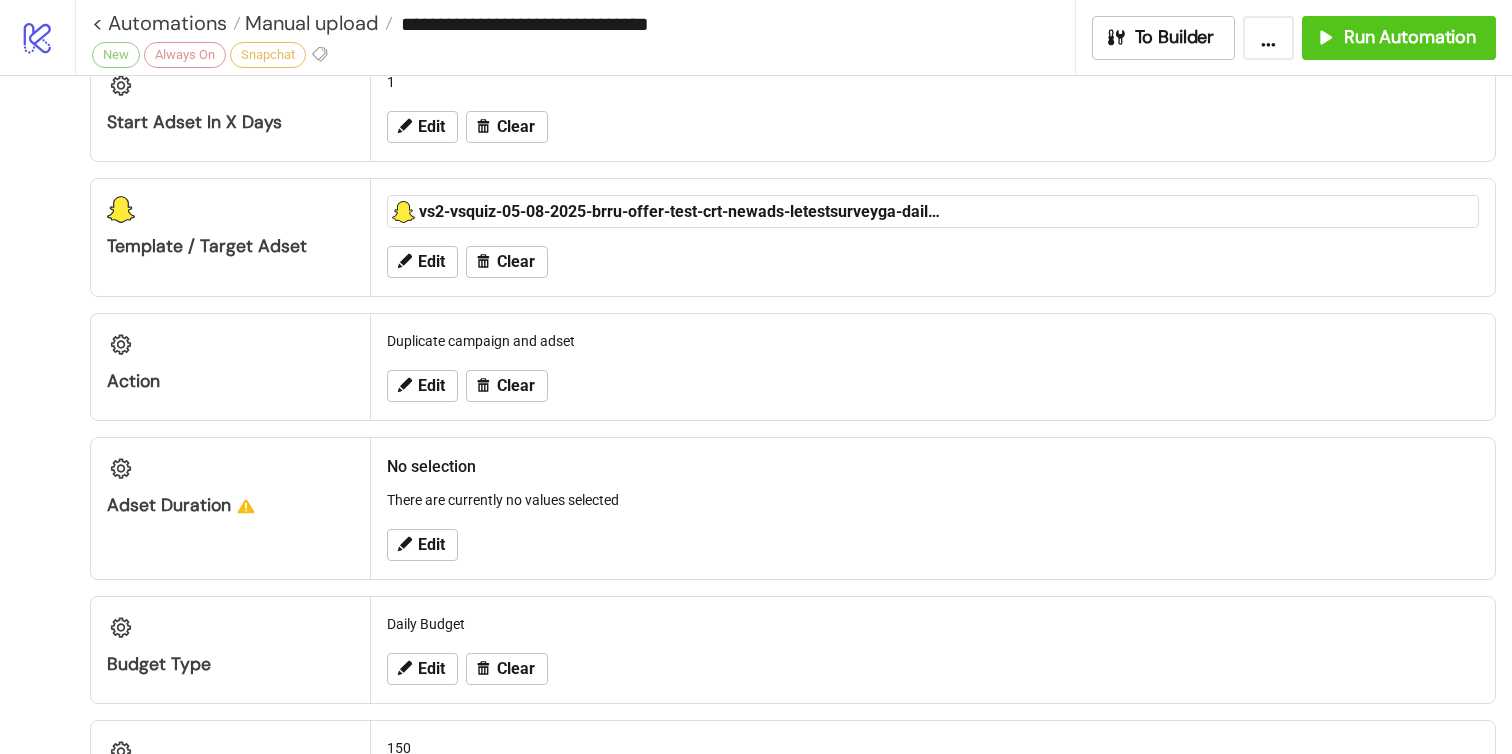 click on "vs2-vsquiz-05-08-2025-brru-offer-test-crt-newads-letestsurveyga-daily-tc-mf-20plus-us-snapchat-abo-pixel-caco-crt" at bounding box center [683, 212] 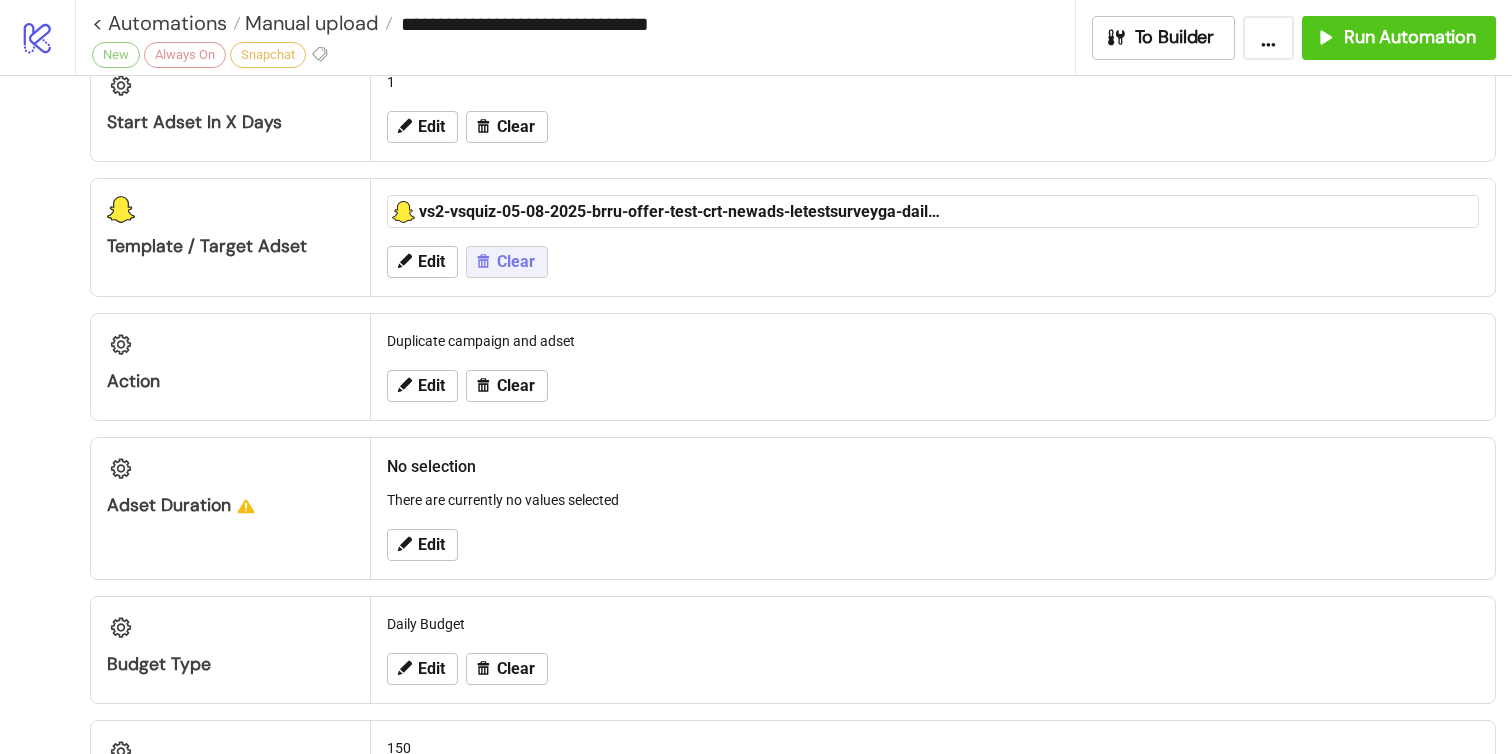 click on "Clear" at bounding box center (507, 262) 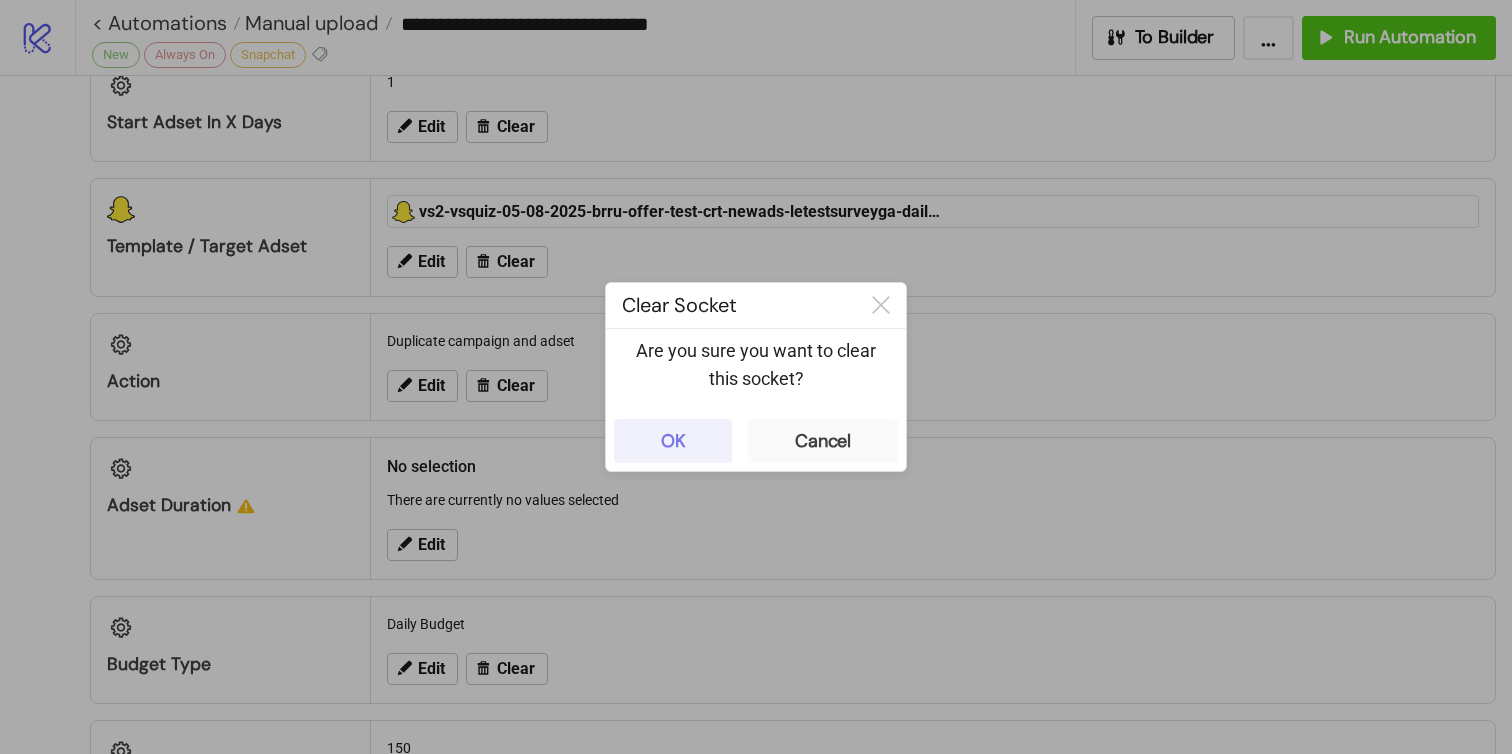 click on "OK" at bounding box center (673, 441) 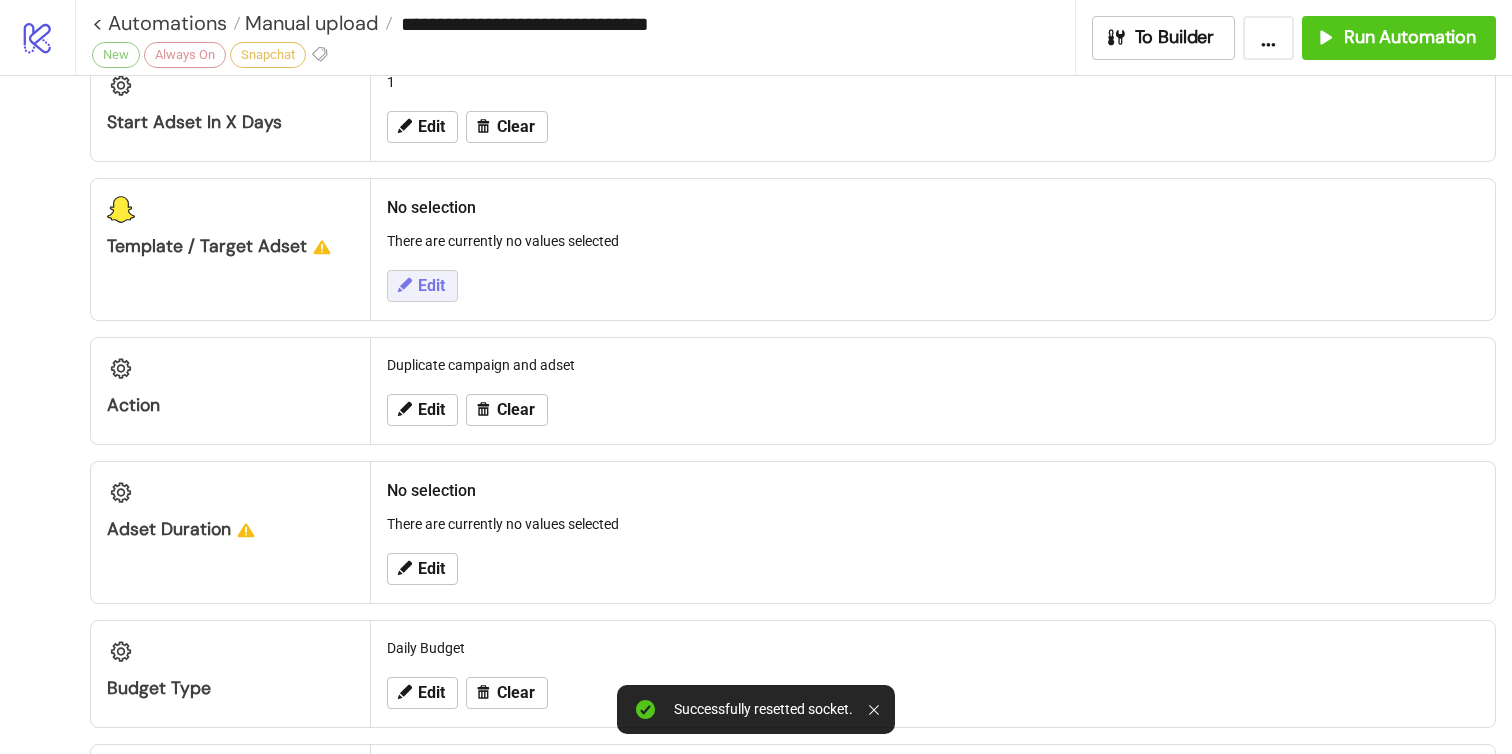 click on "Edit" at bounding box center [431, 286] 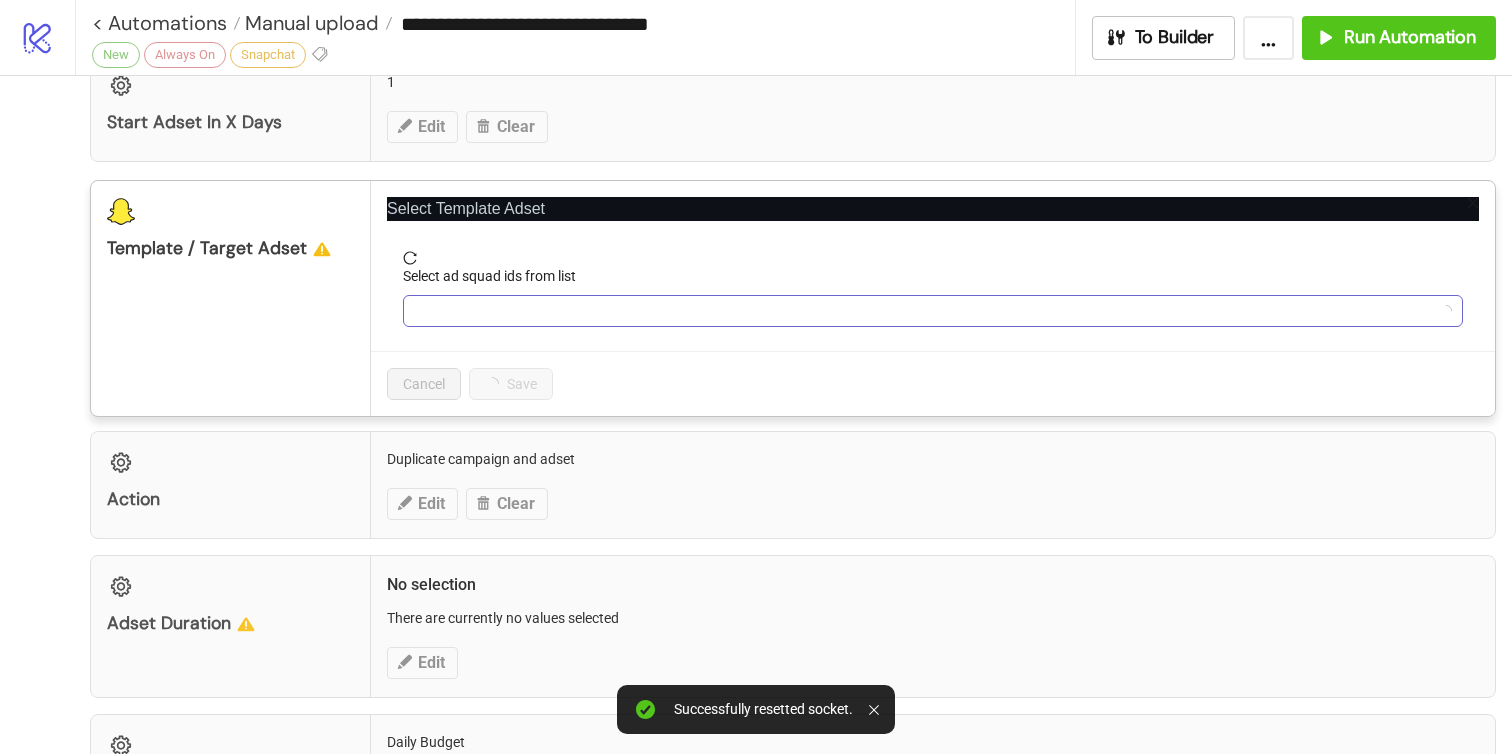 click at bounding box center [922, 311] 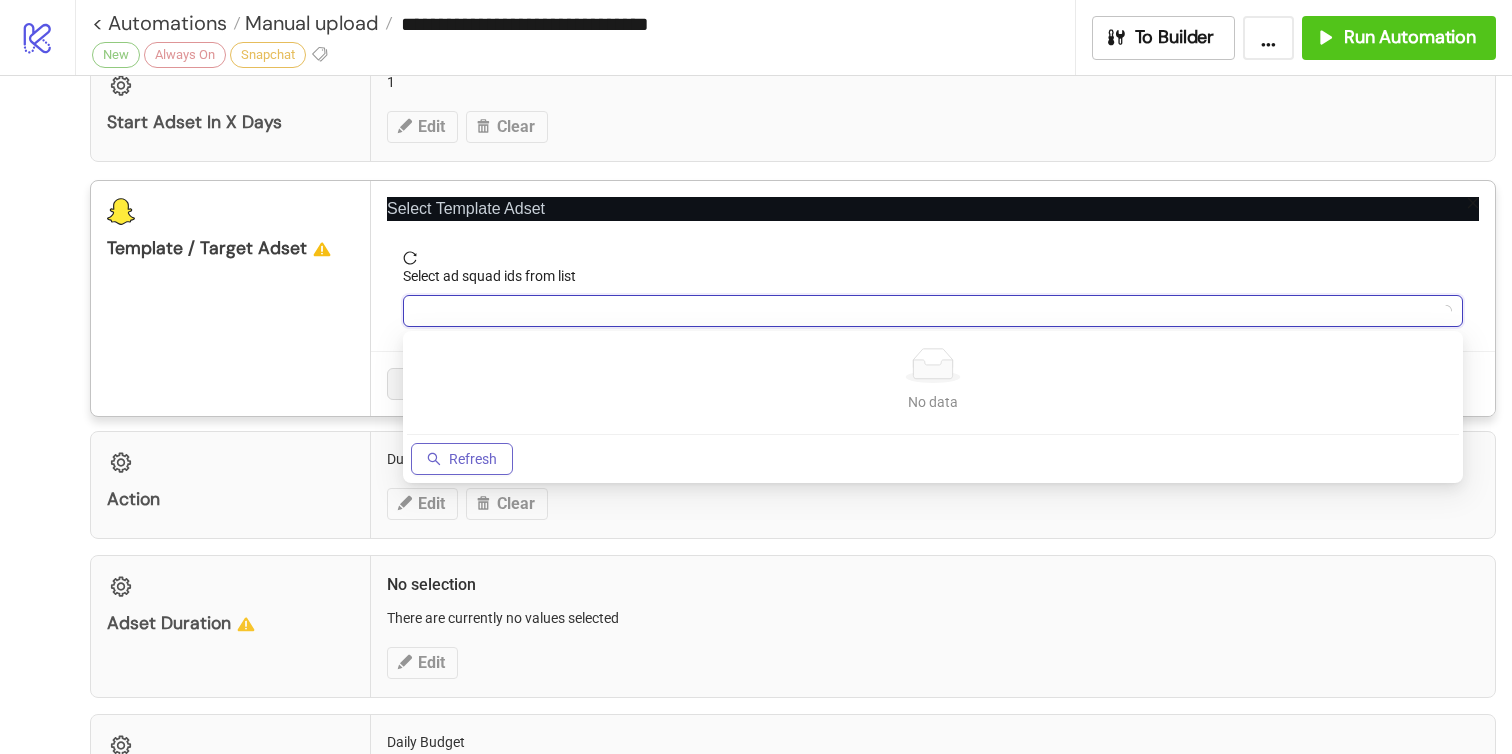click on "Refresh" at bounding box center (473, 459) 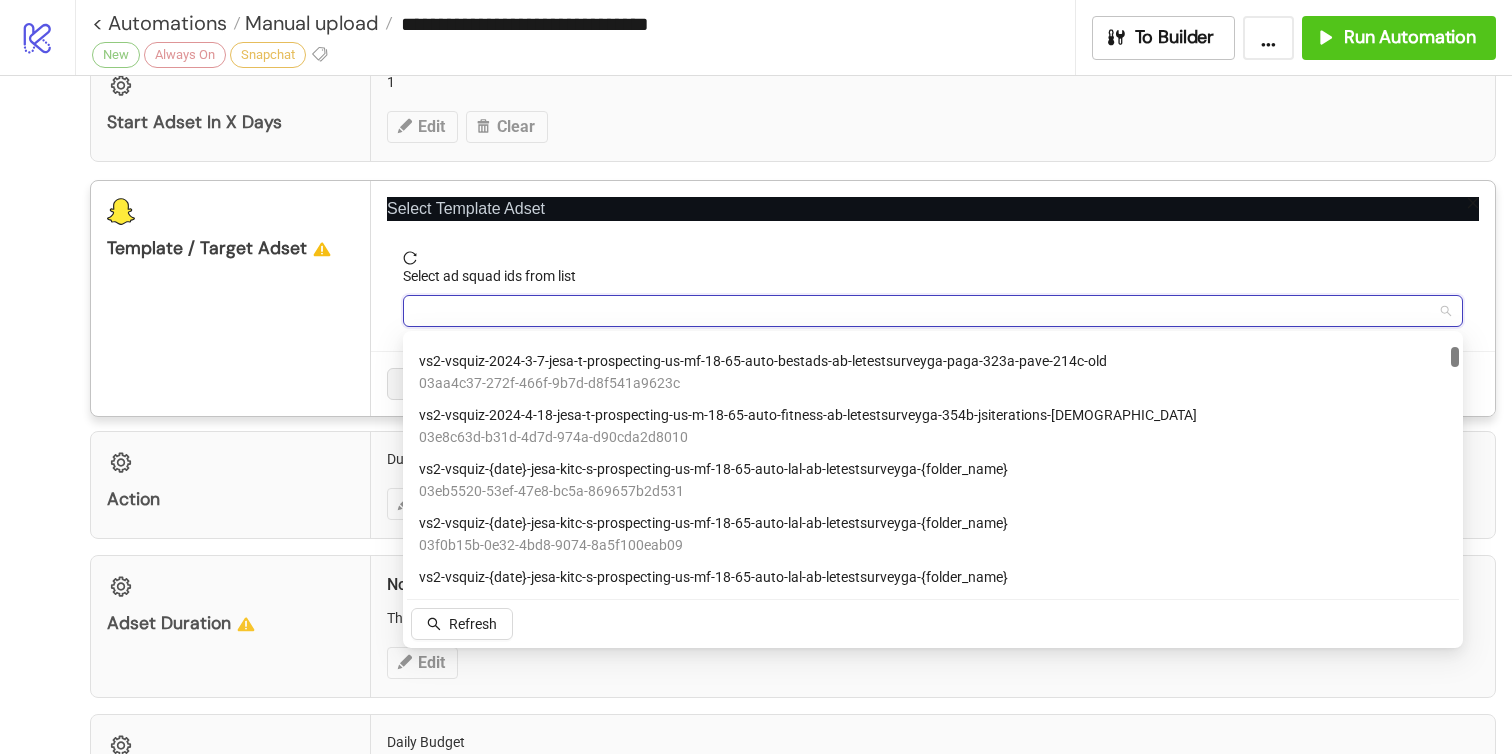 scroll, scrollTop: 1611, scrollLeft: 0, axis: vertical 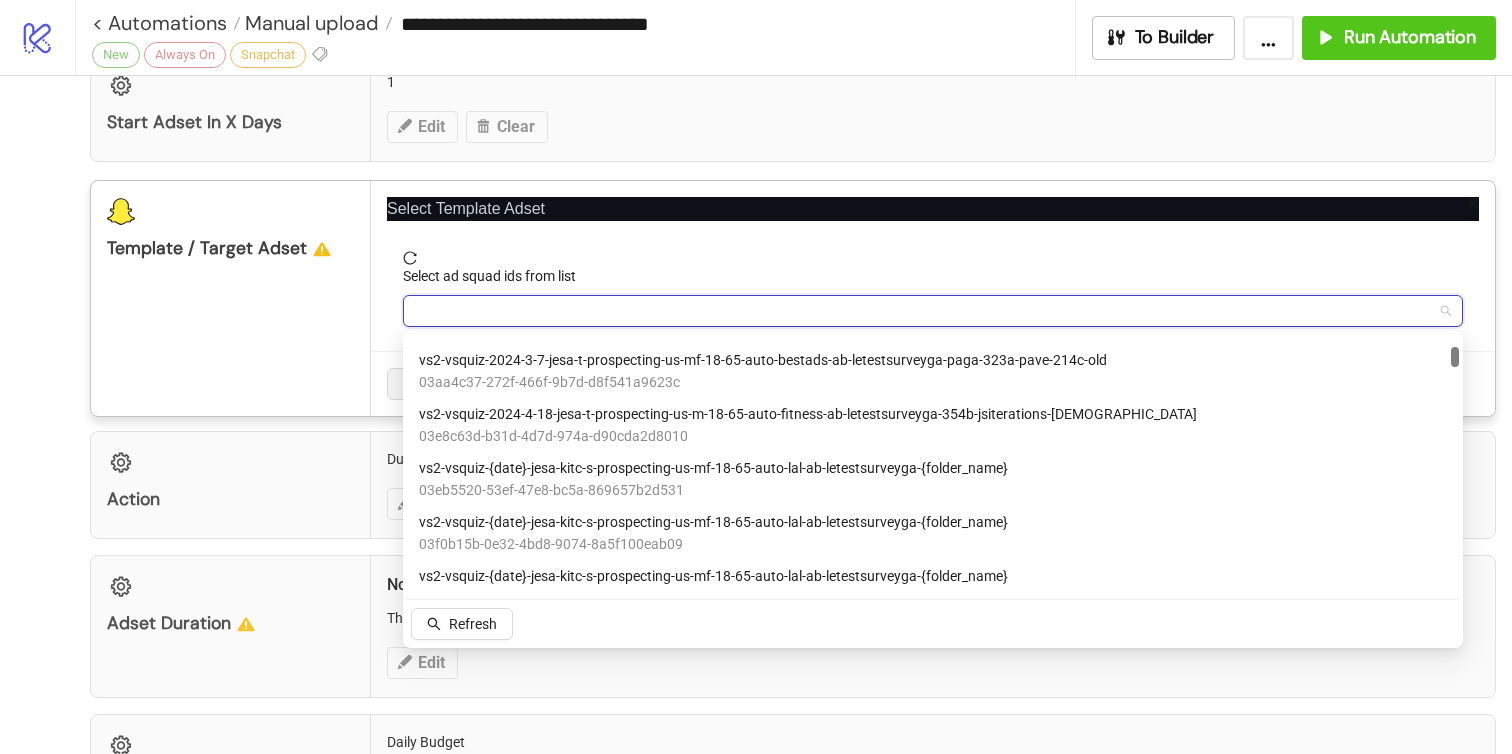 type 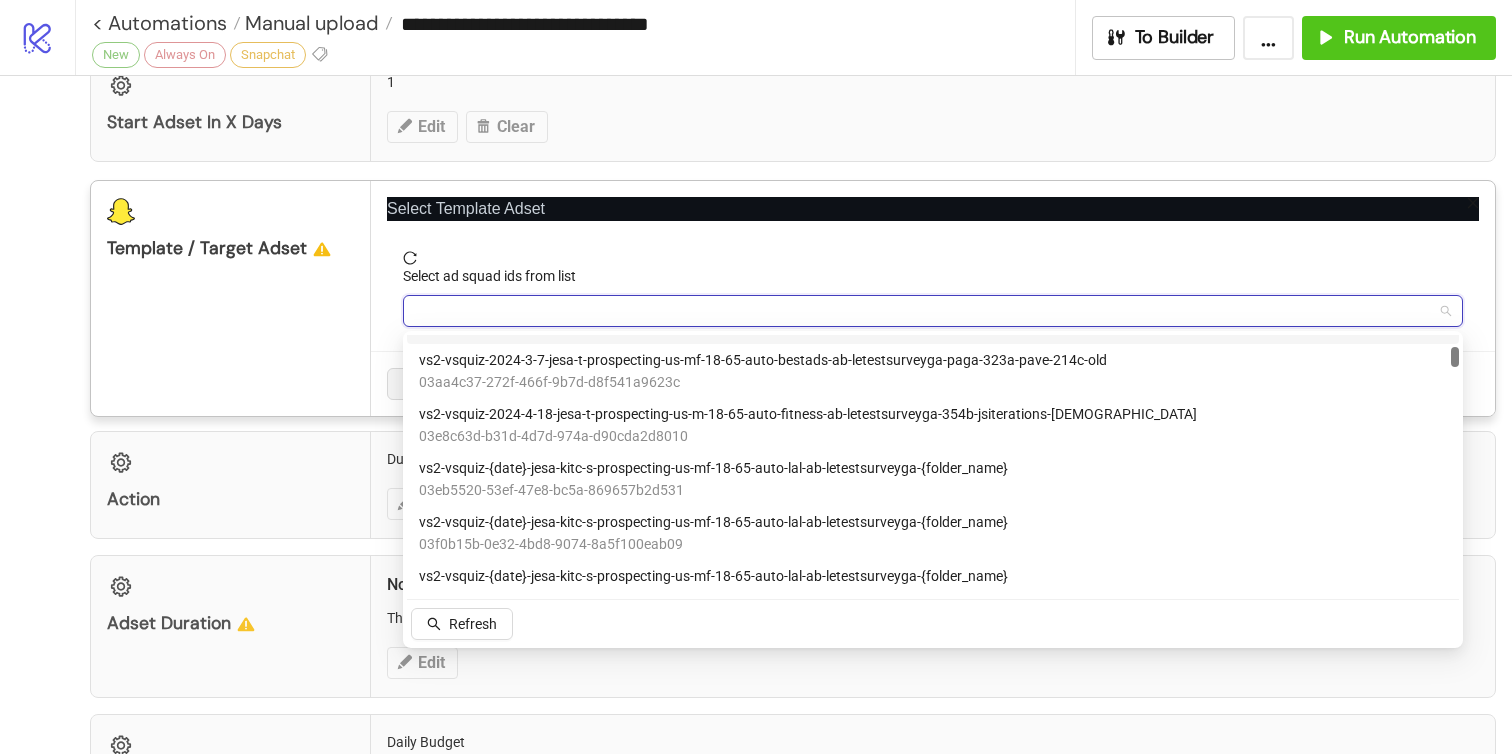 click at bounding box center (922, 311) 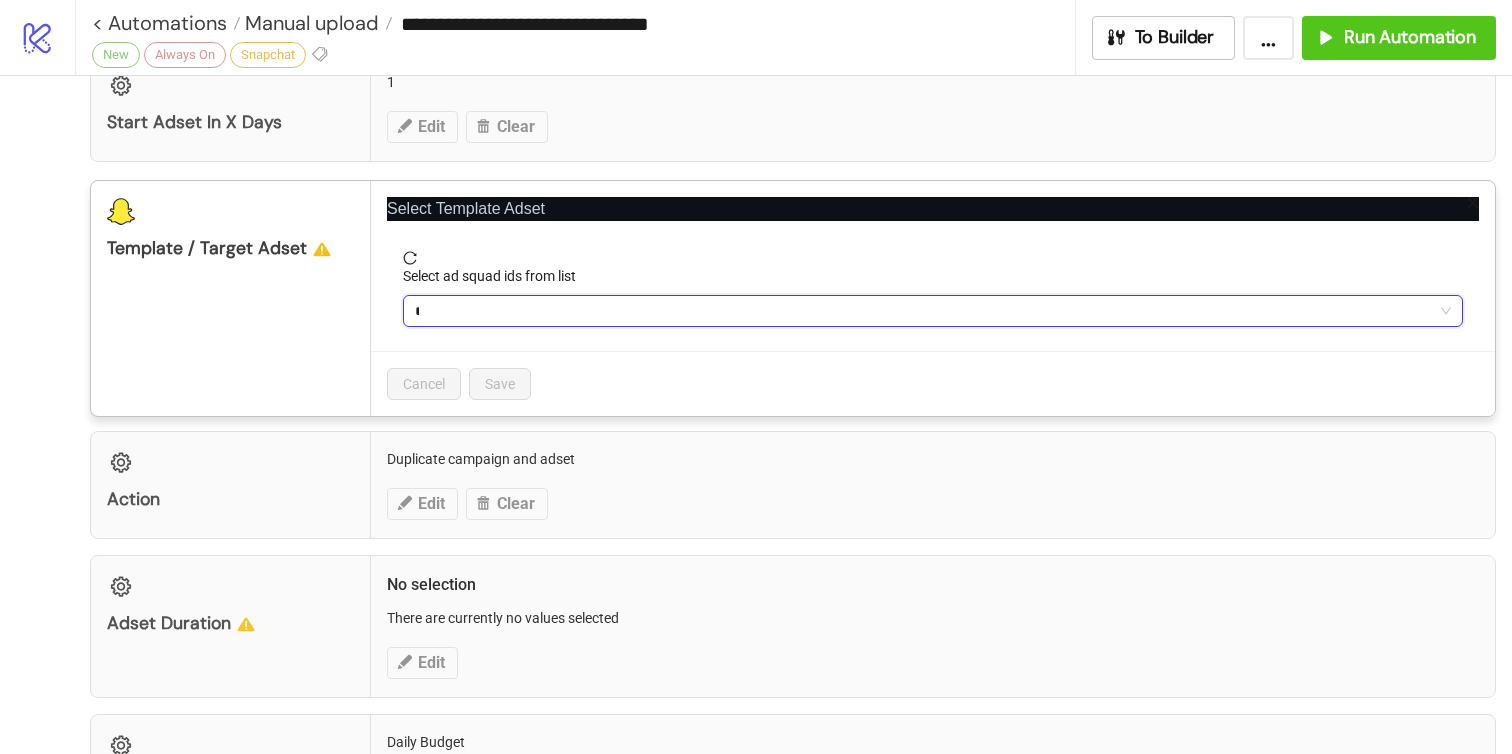 scroll, scrollTop: 1078, scrollLeft: 0, axis: vertical 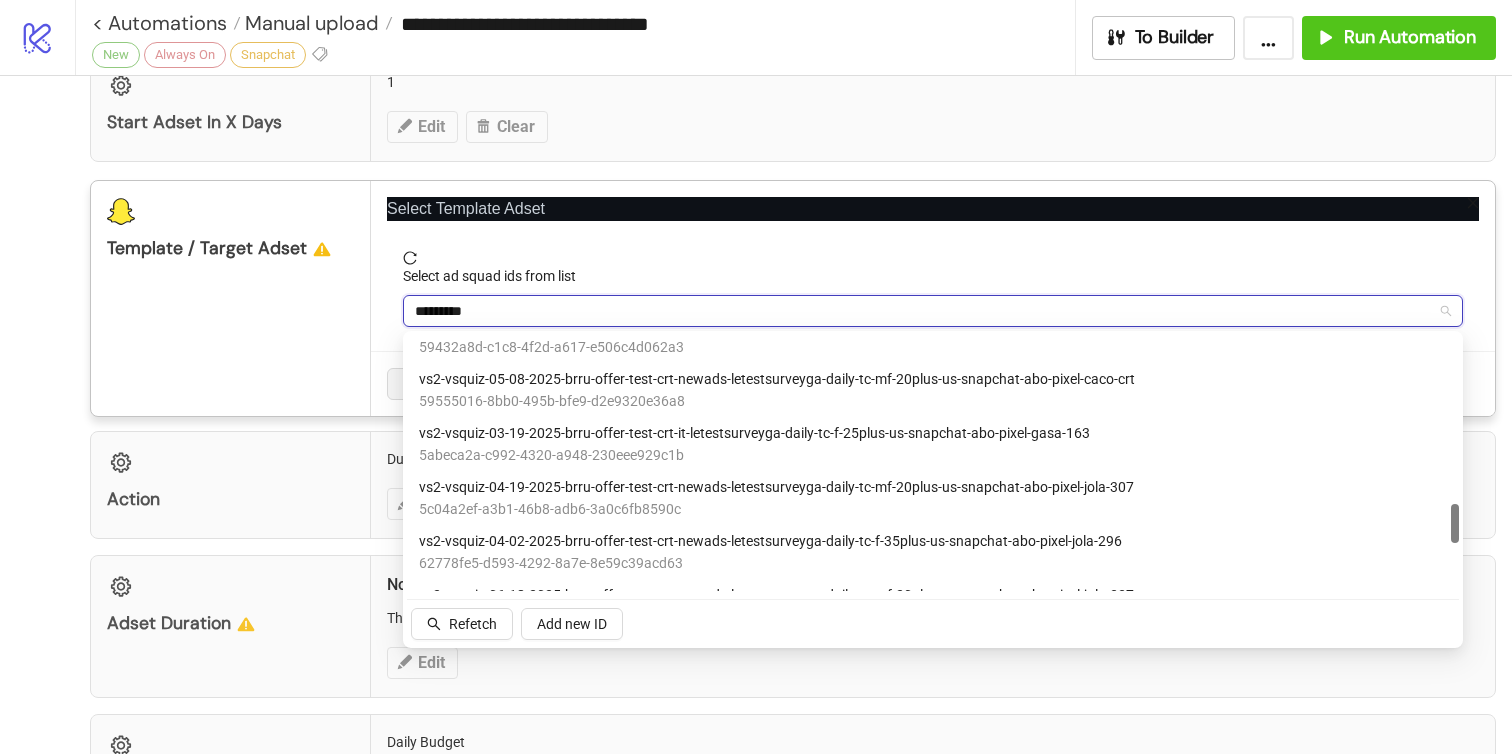type on "**********" 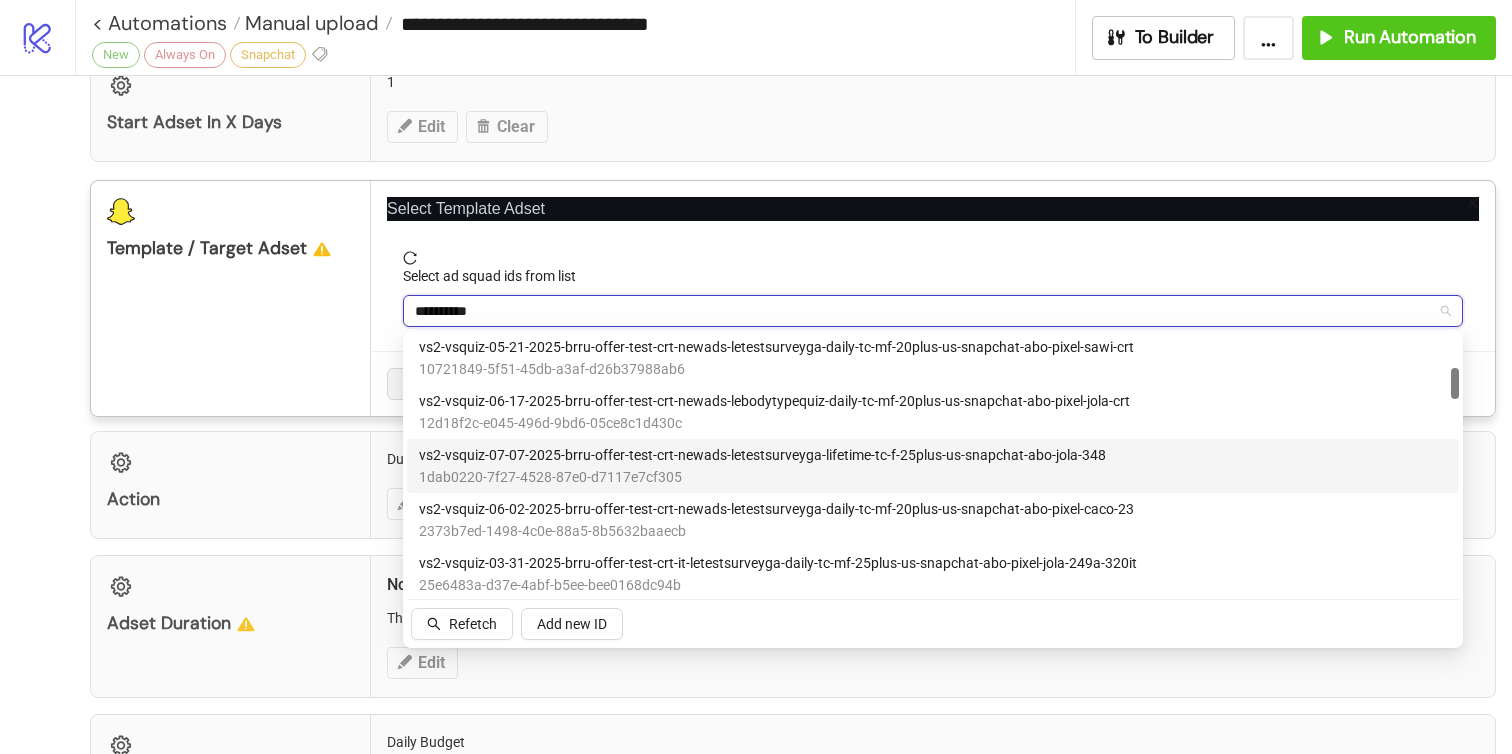 scroll, scrollTop: 282, scrollLeft: 0, axis: vertical 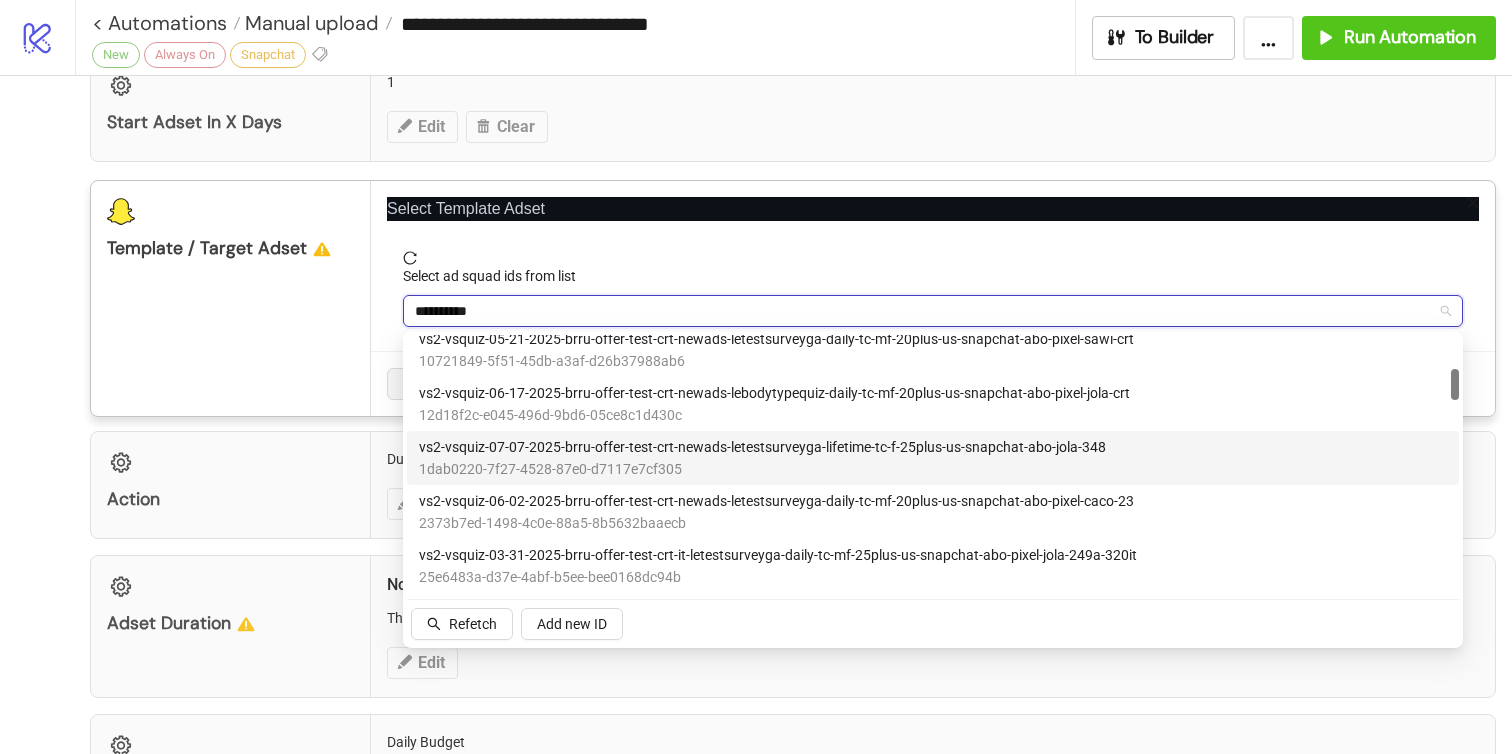 click on "vs2-vsquiz-07-07-2025-brru-offer-test-crt-newads-letestsurveyga-lifetime-tc-f-25plus-us-snapchat-abo-jola-348 1dab0220-7f27-4528-87e0-d7117e7cf305" at bounding box center (933, 458) 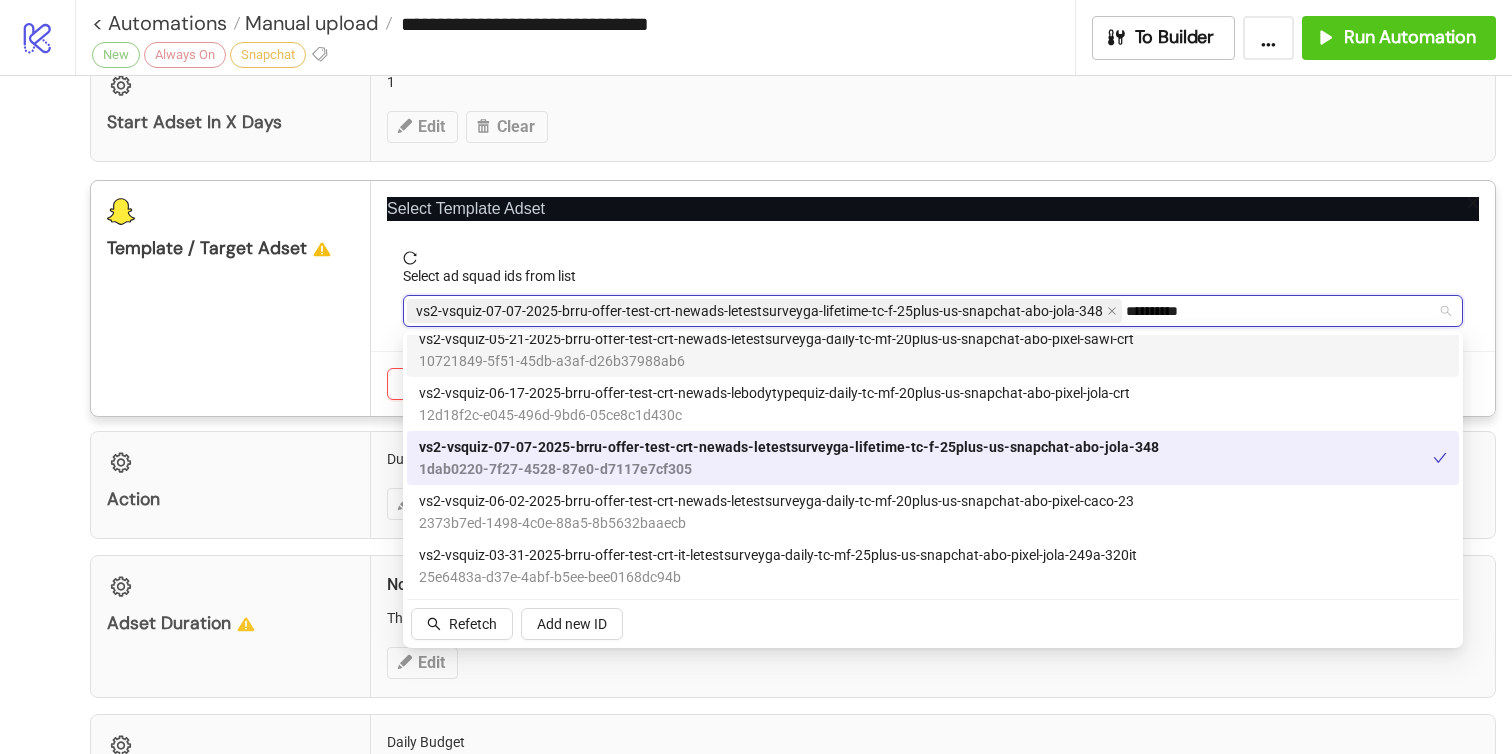type 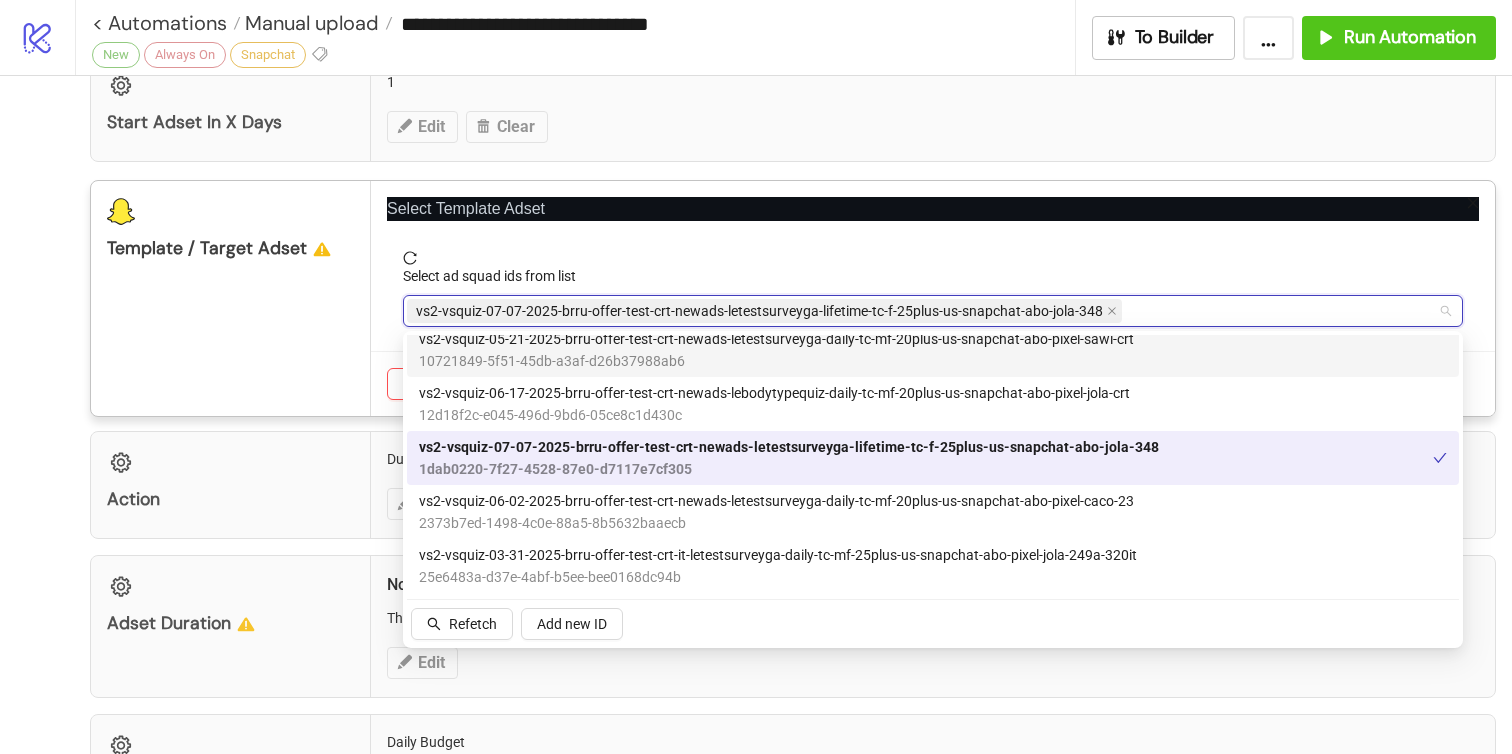 click on "Select Template Adset" at bounding box center (933, 209) 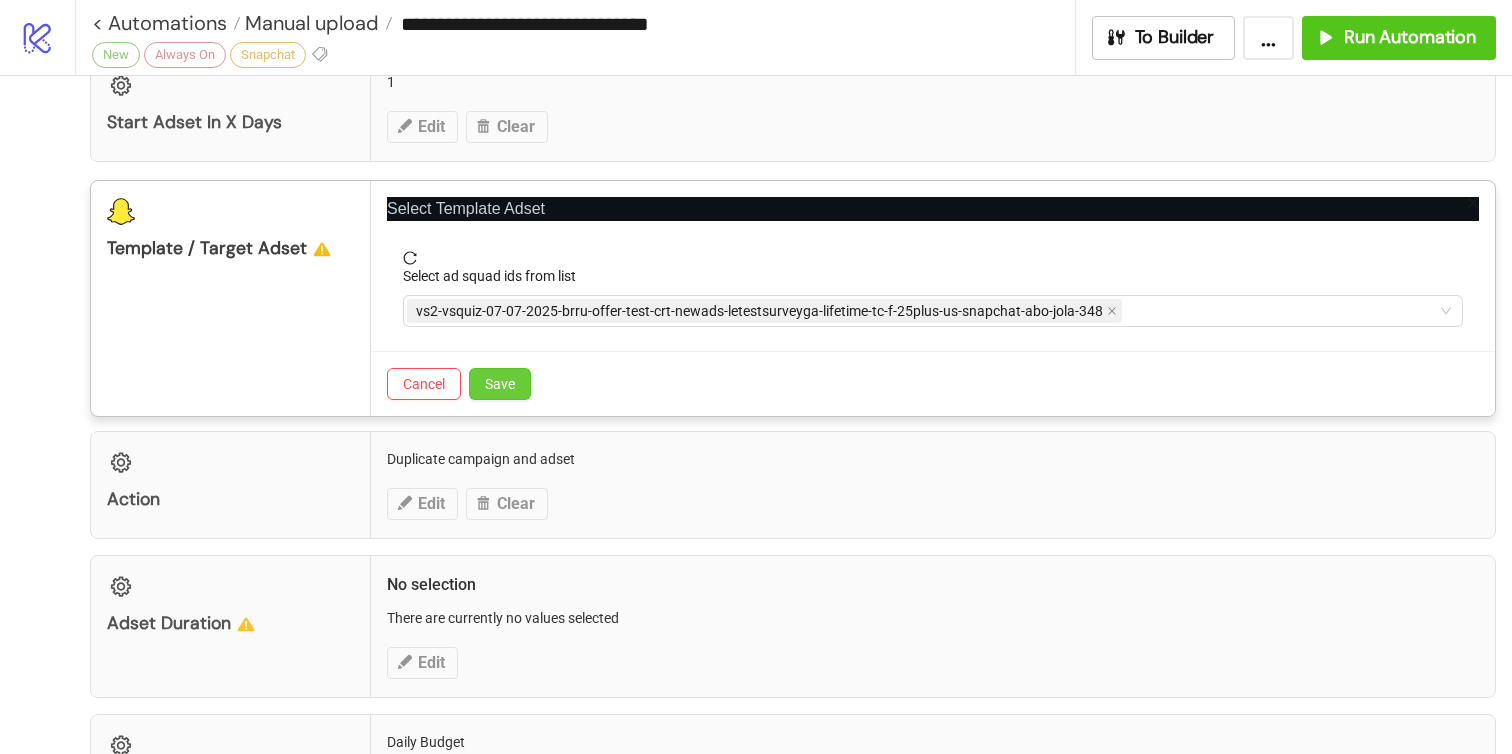 click on "Save" at bounding box center [500, 384] 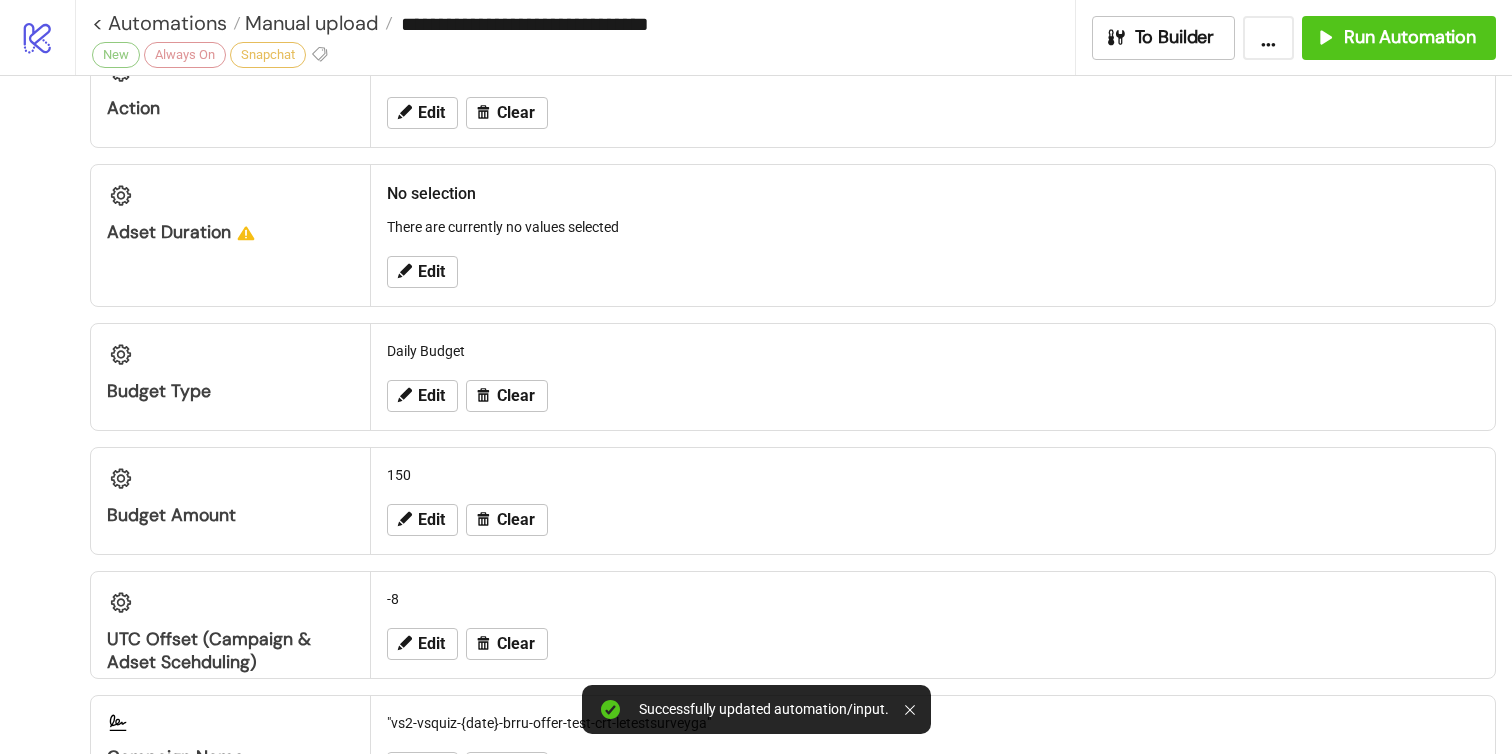 scroll, scrollTop: 999, scrollLeft: 0, axis: vertical 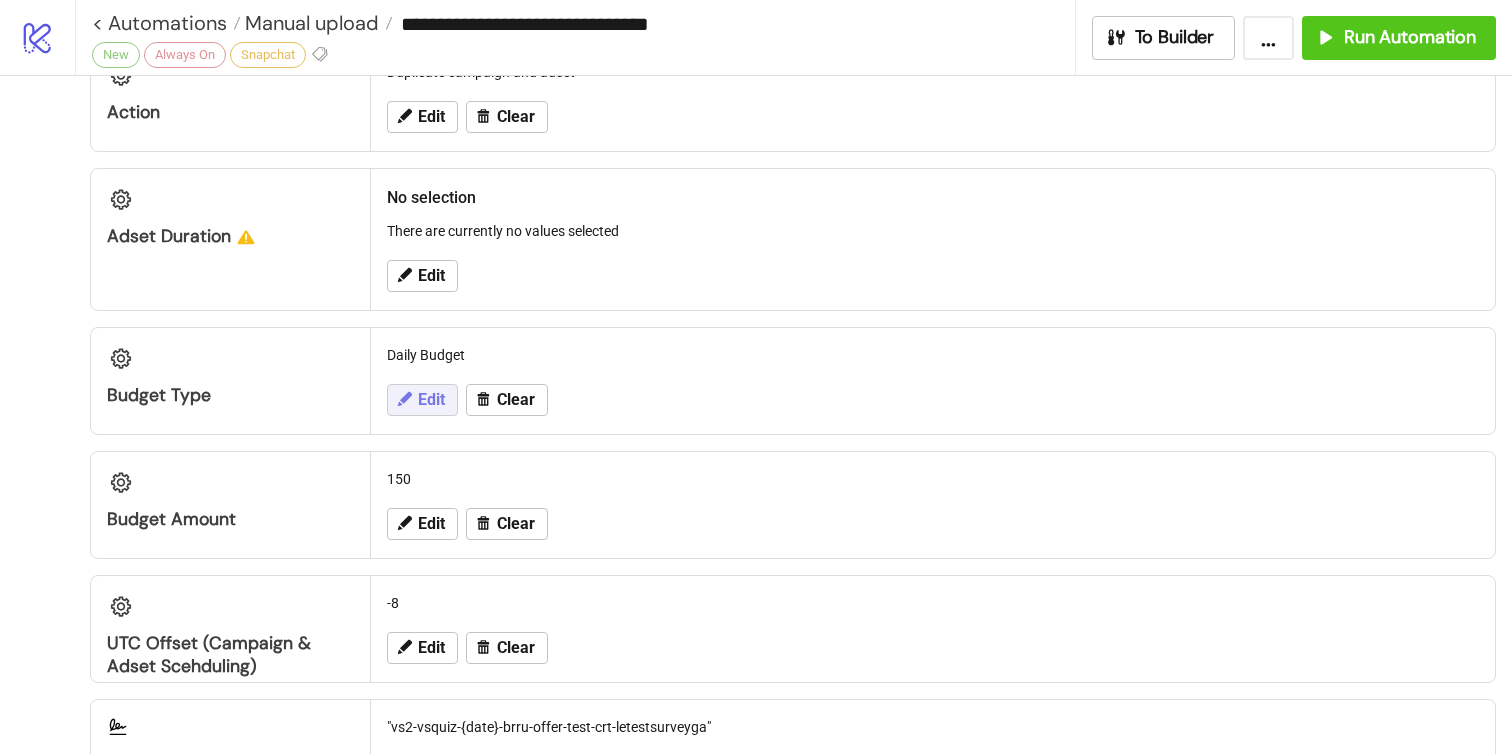 click 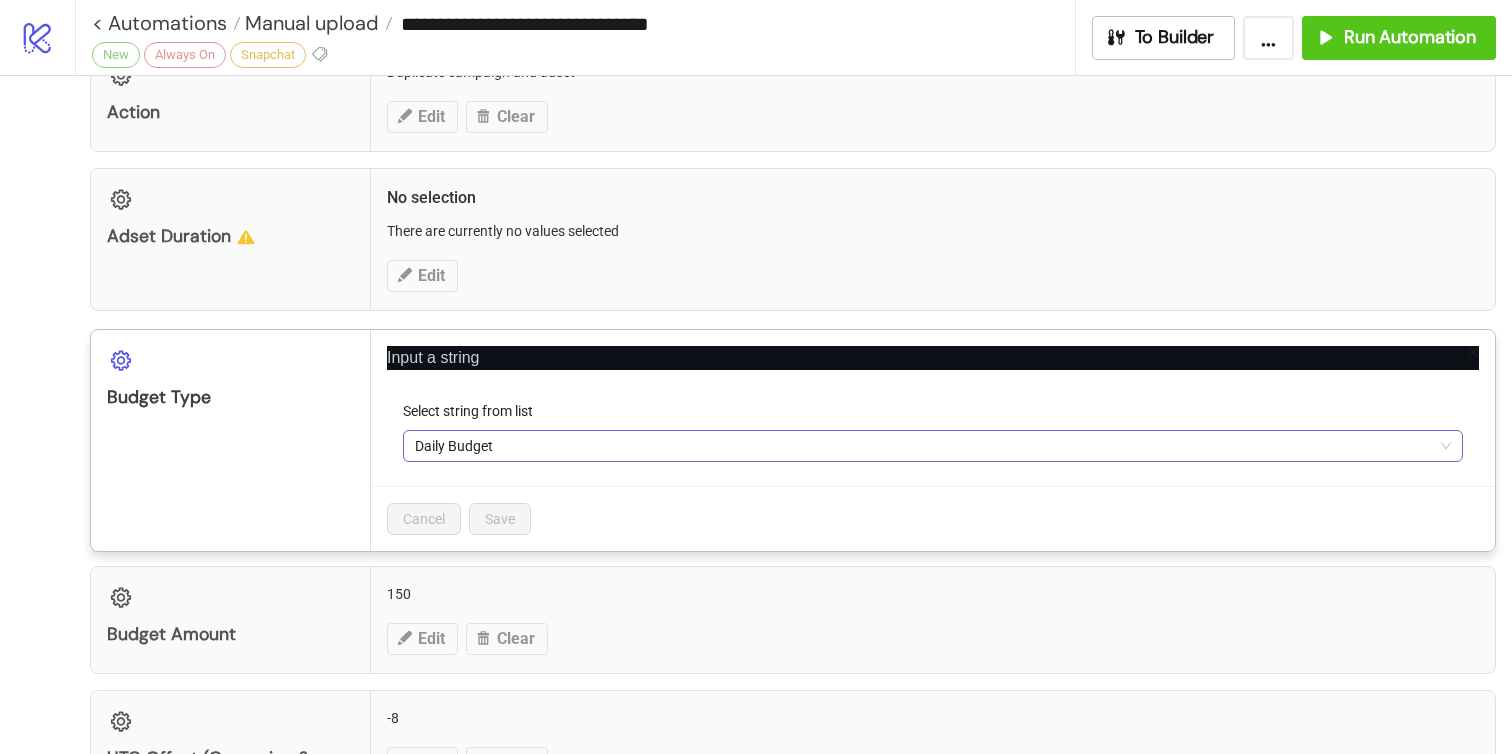 click on "Daily Budget" at bounding box center (933, 446) 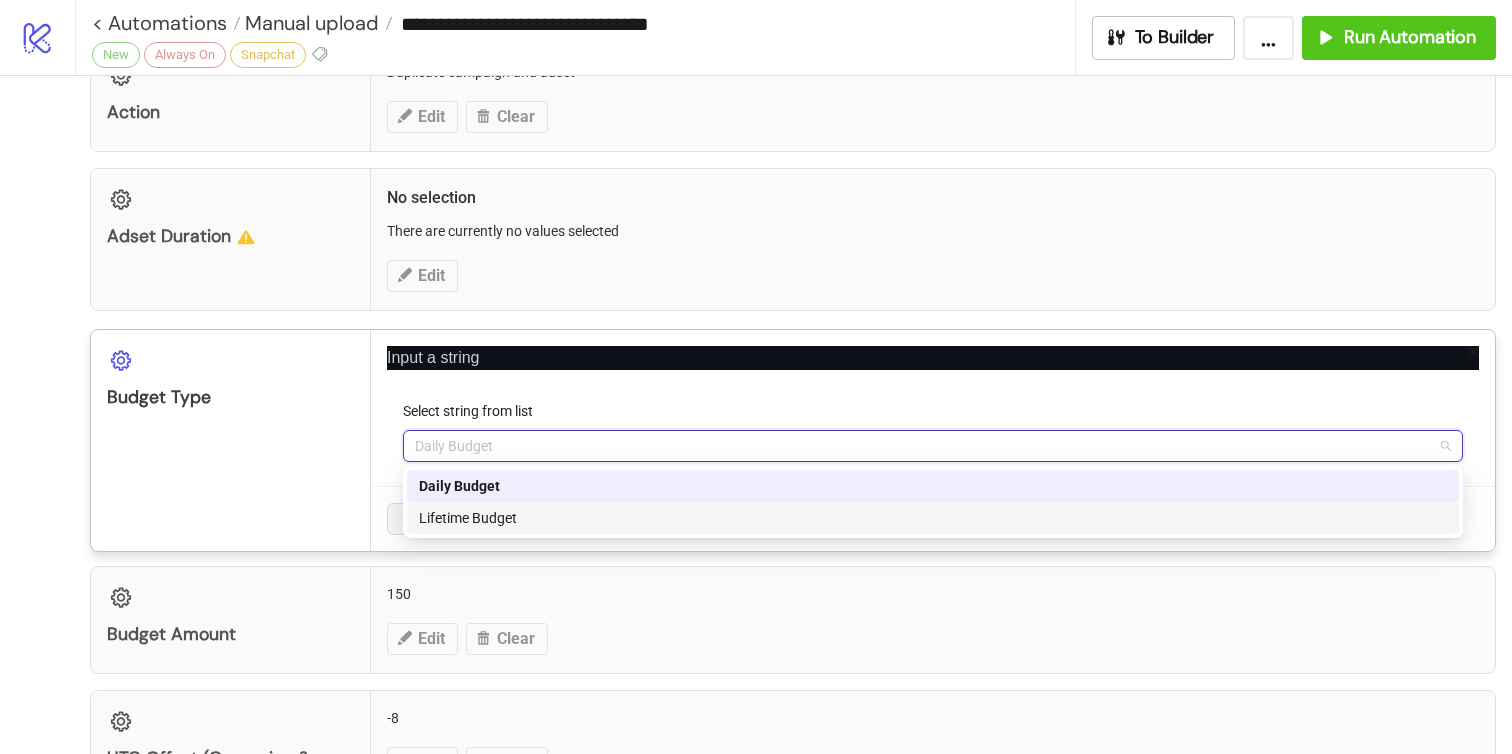 click on "Lifetime Budget" at bounding box center (933, 518) 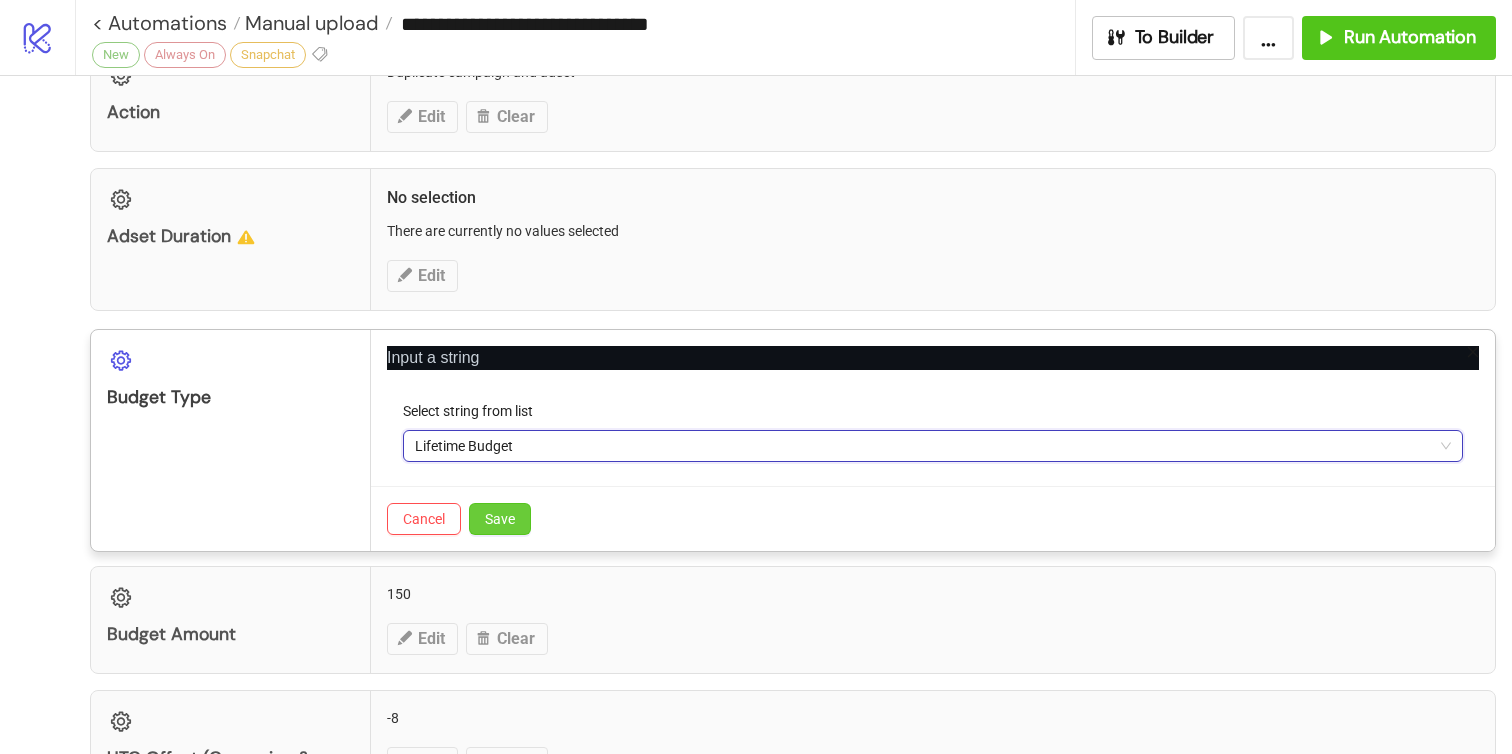 click on "Save" at bounding box center [500, 519] 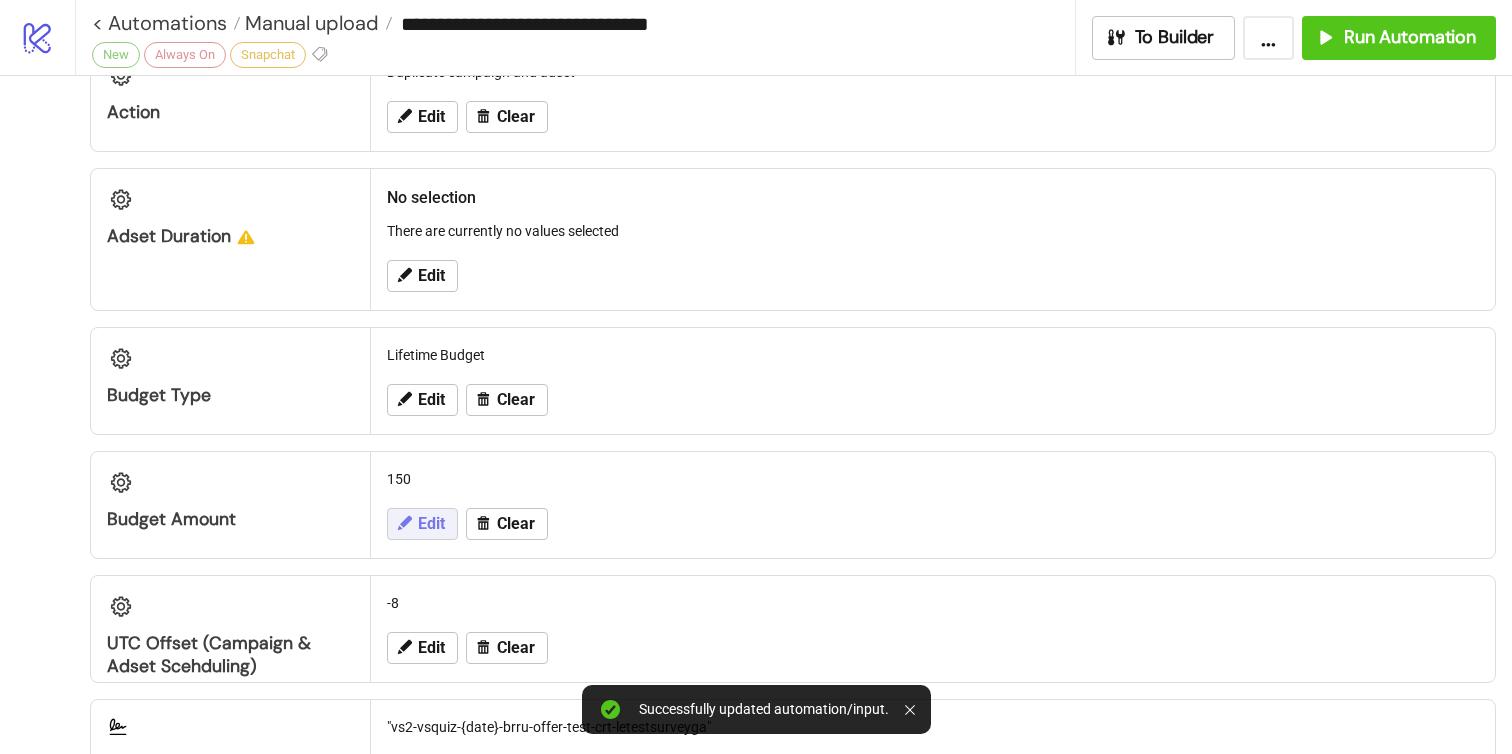 click on "Edit" at bounding box center [431, 524] 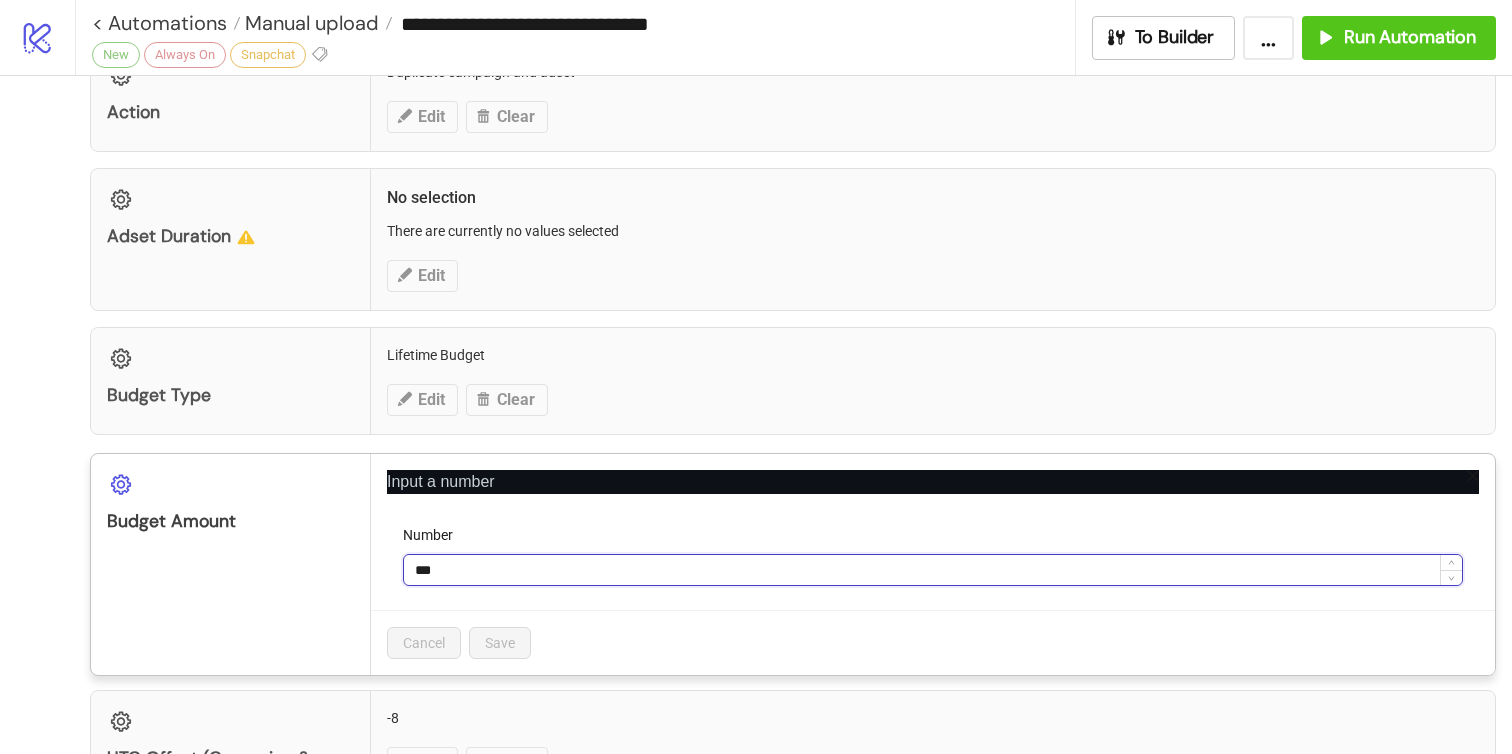 click on "***" at bounding box center [933, 570] 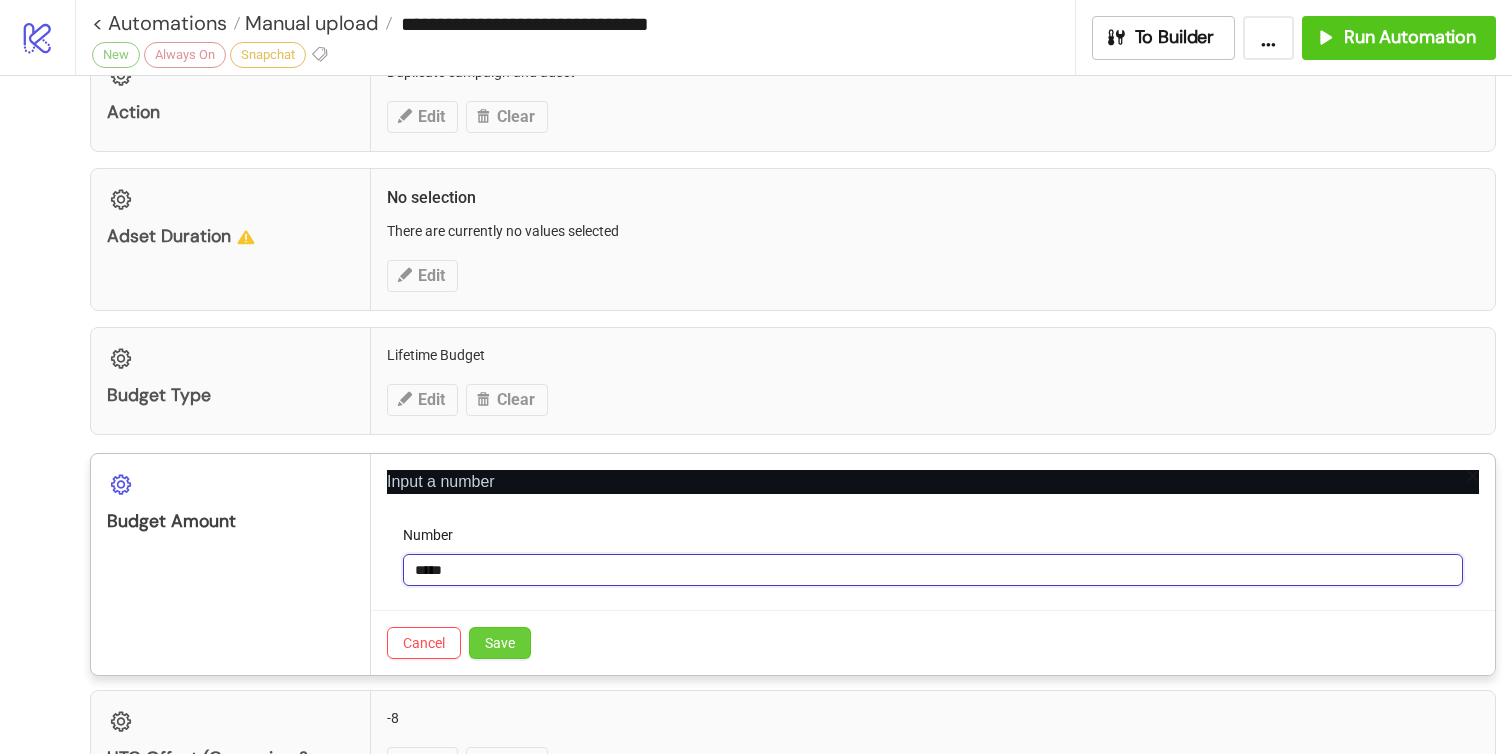 type on "*****" 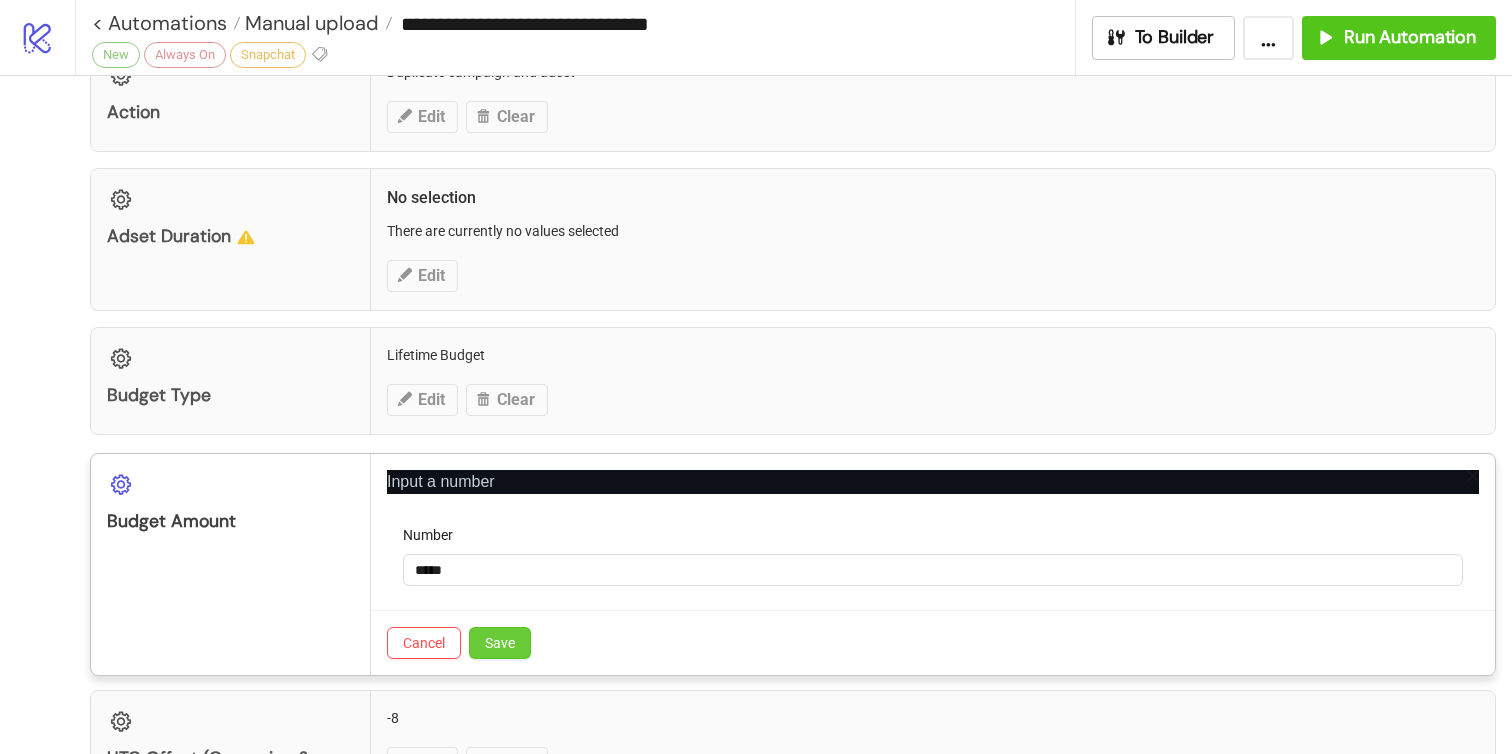 click on "Save" at bounding box center [500, 643] 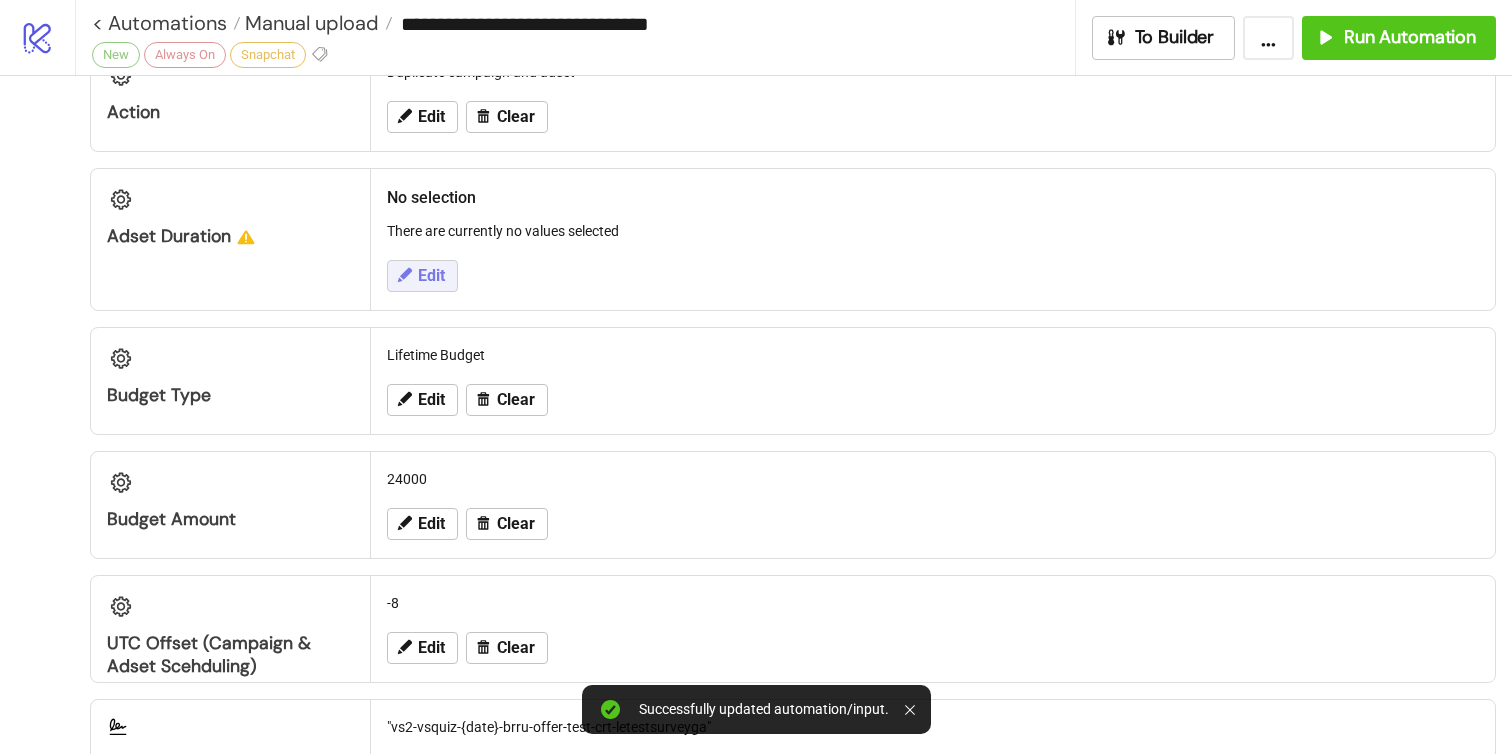 click on "Edit" at bounding box center (422, 276) 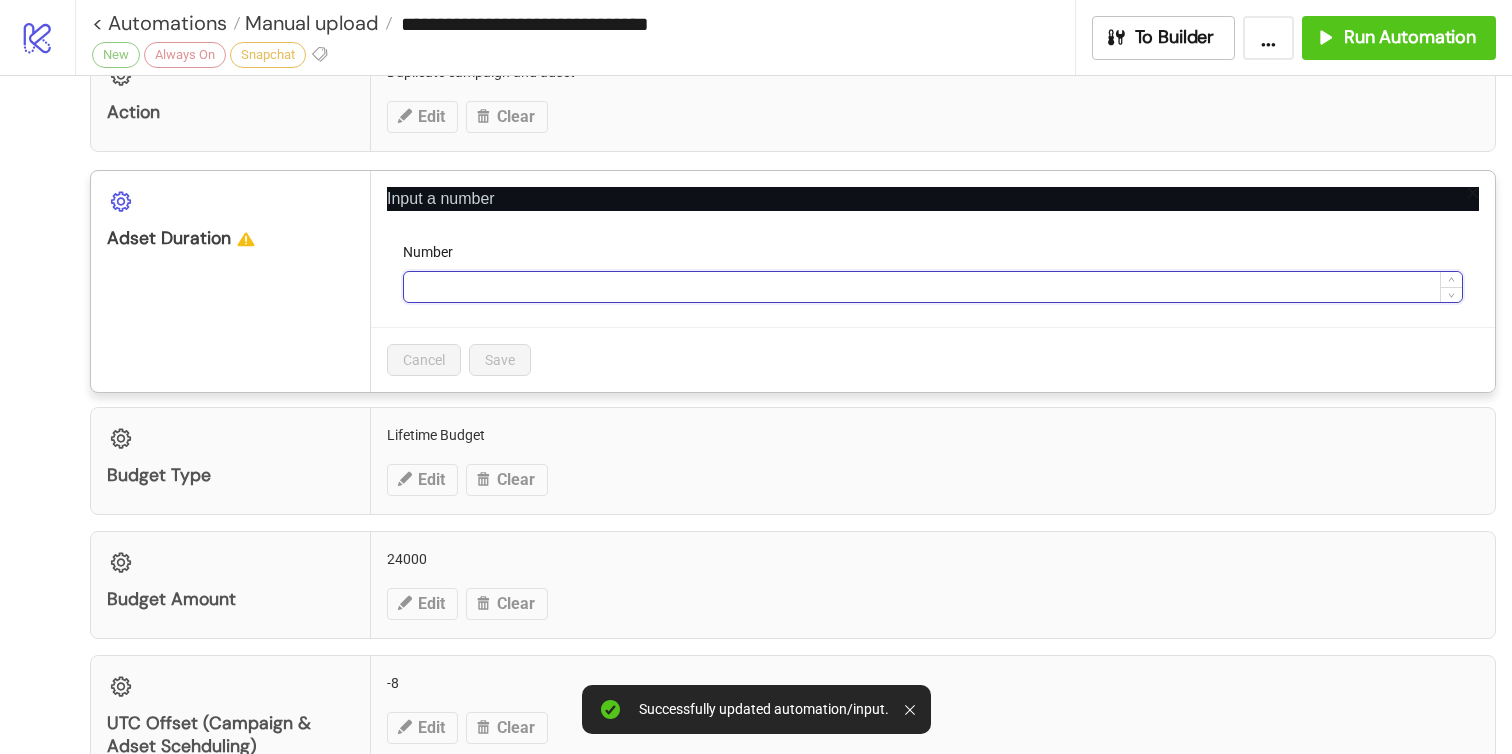 click on "Number" at bounding box center (933, 287) 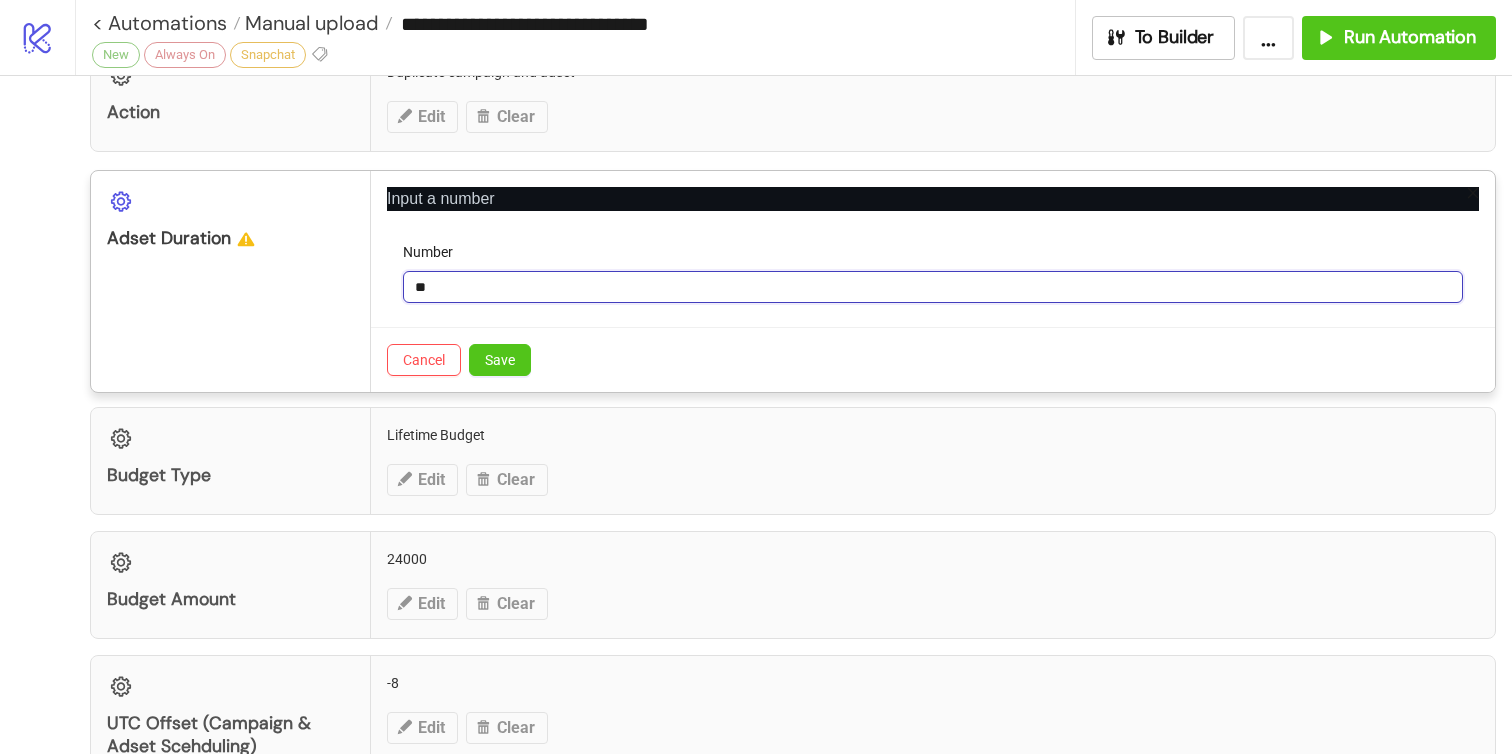 type on "**" 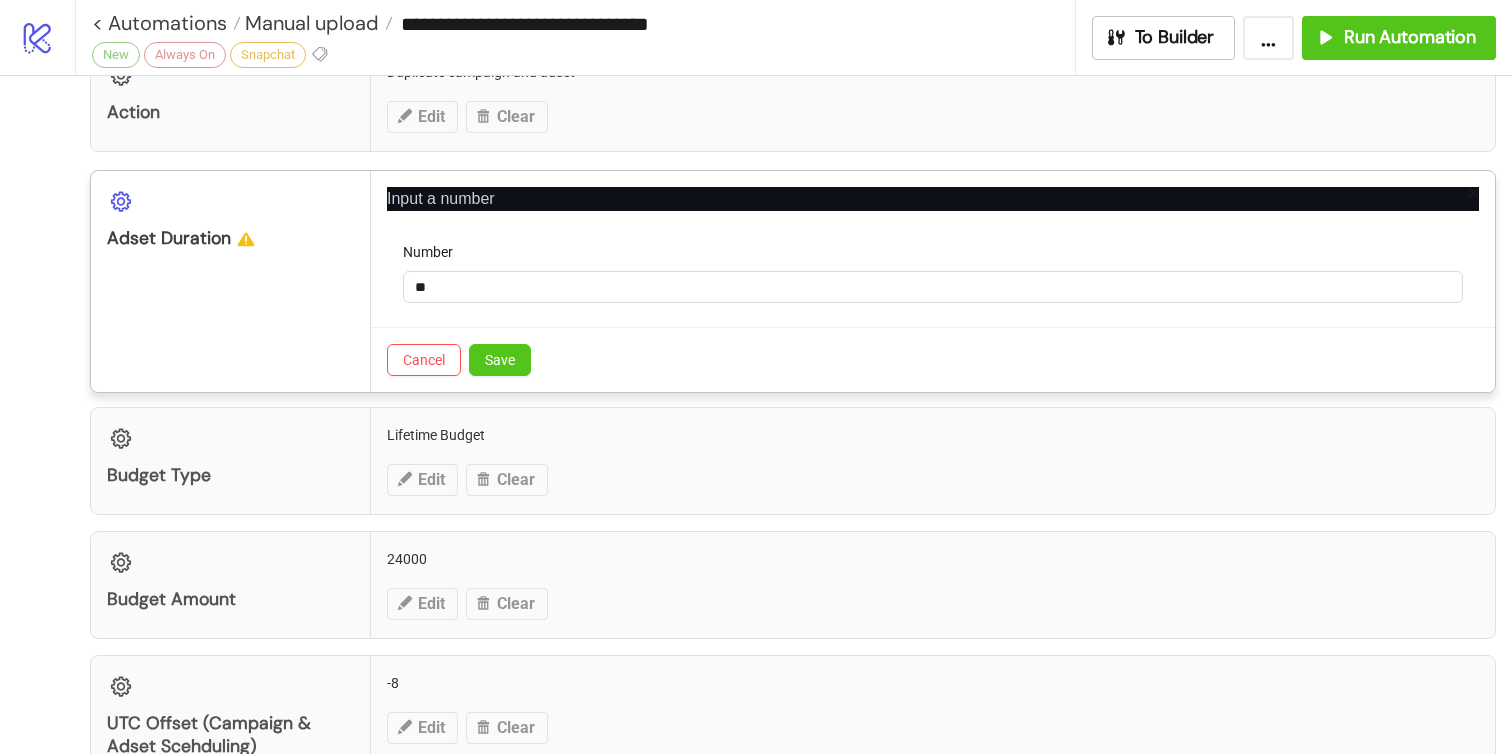 click on "Adset Duration" at bounding box center [230, 238] 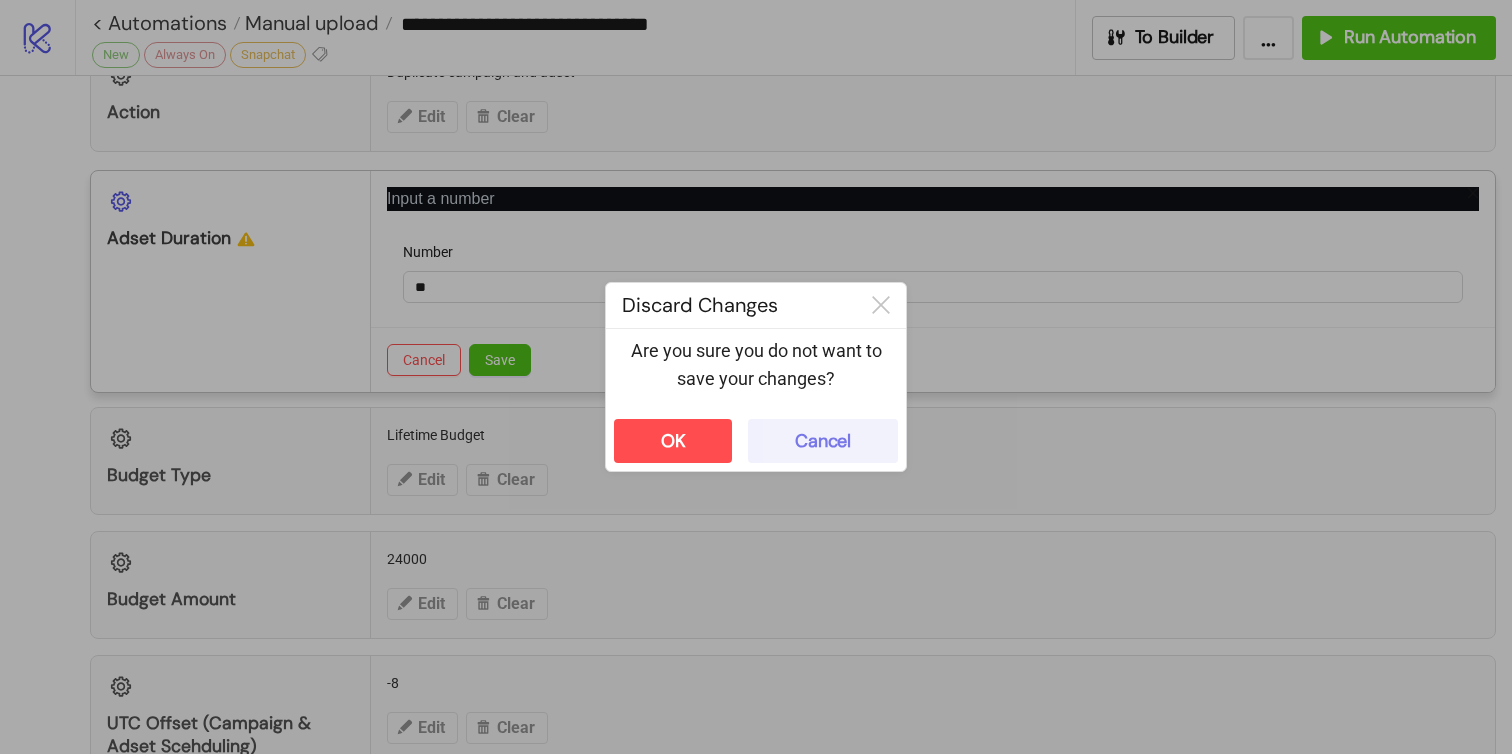 click on "Cancel" at bounding box center [823, 441] 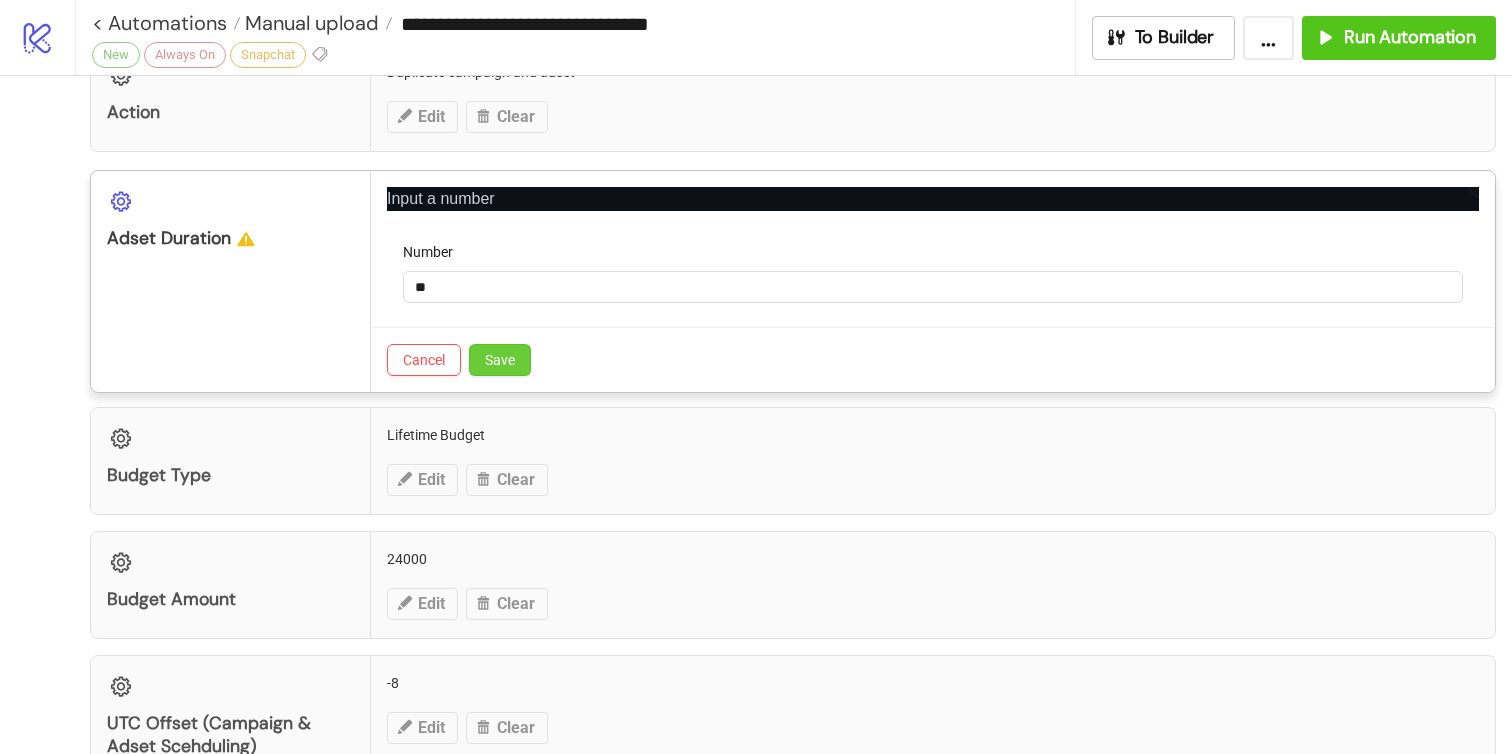 click on "Save" at bounding box center (500, 360) 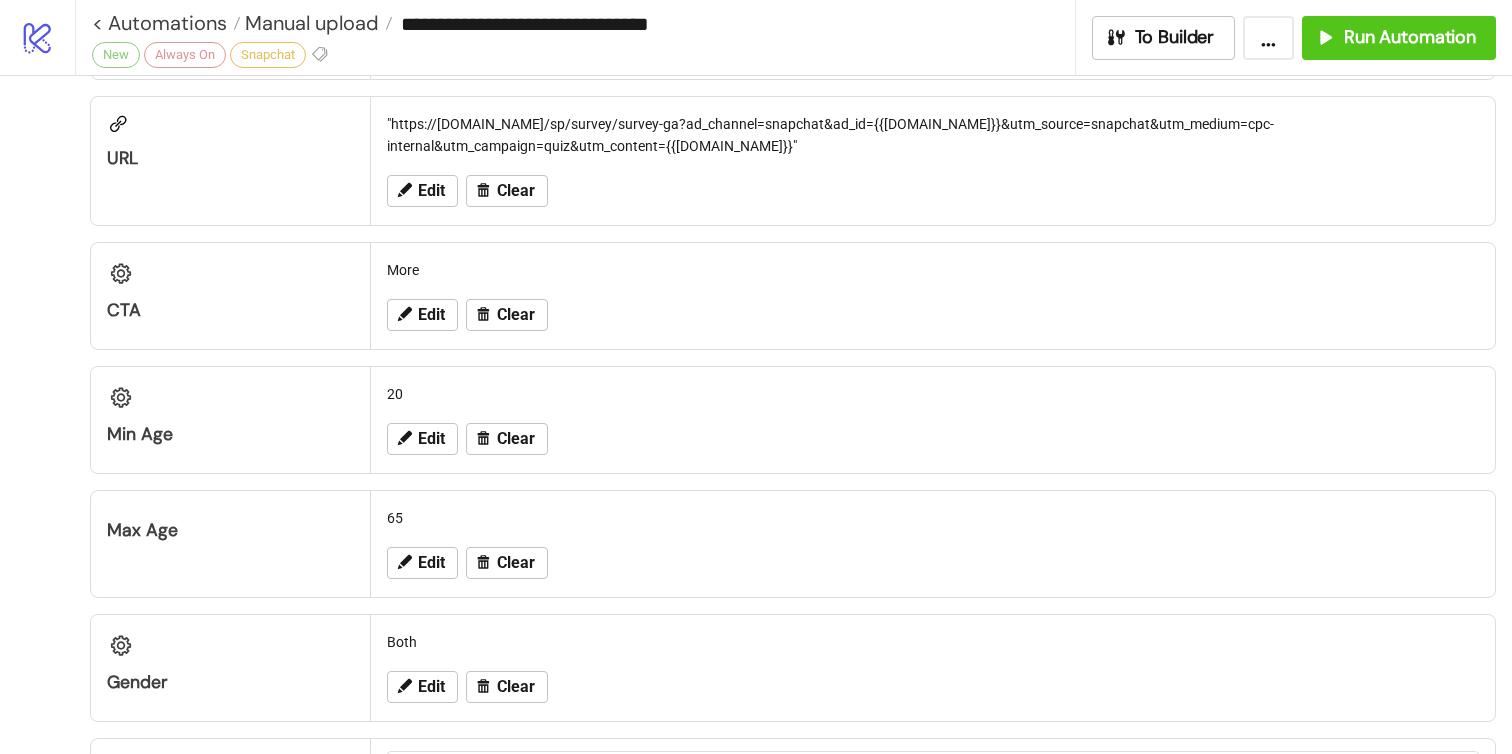 scroll, scrollTop: 2189, scrollLeft: 0, axis: vertical 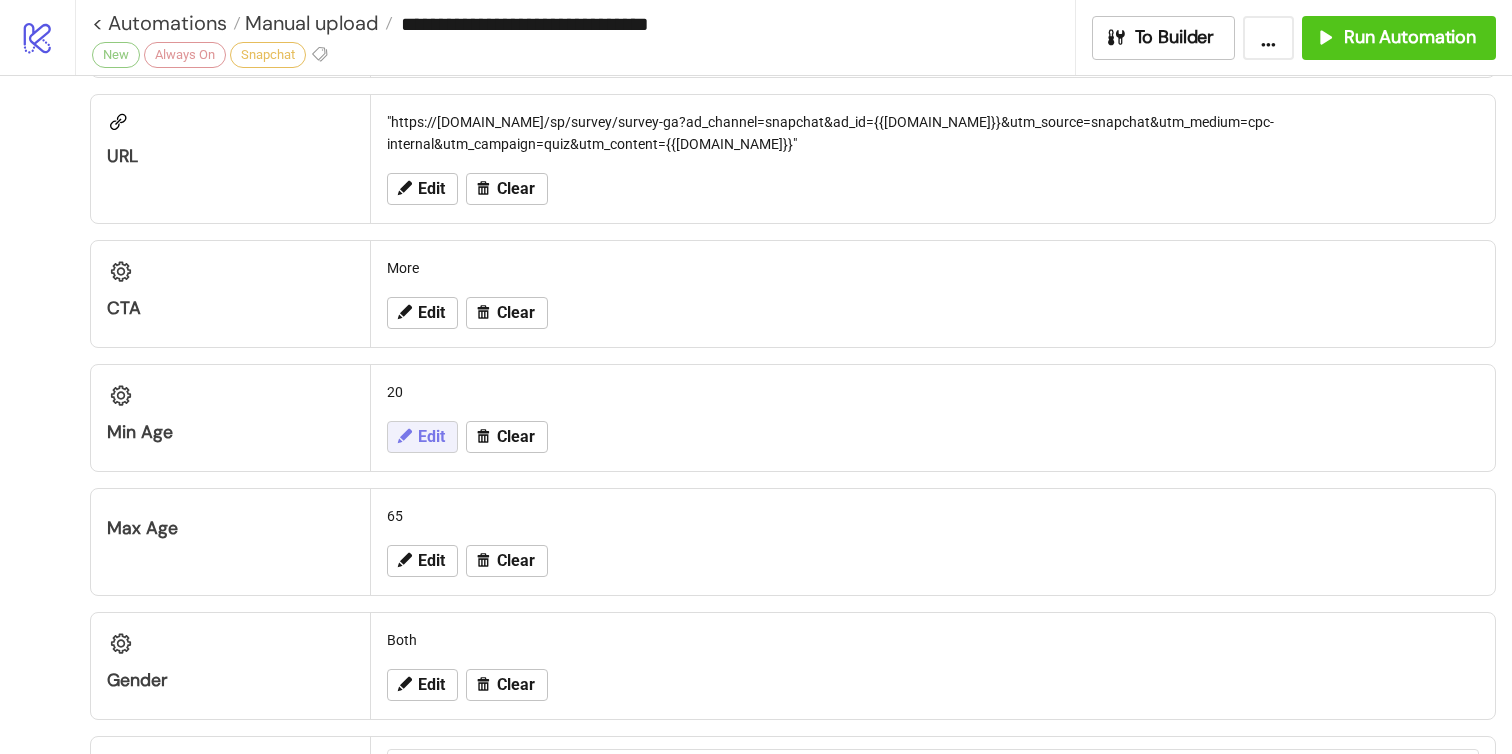 click on "Edit" at bounding box center (431, 437) 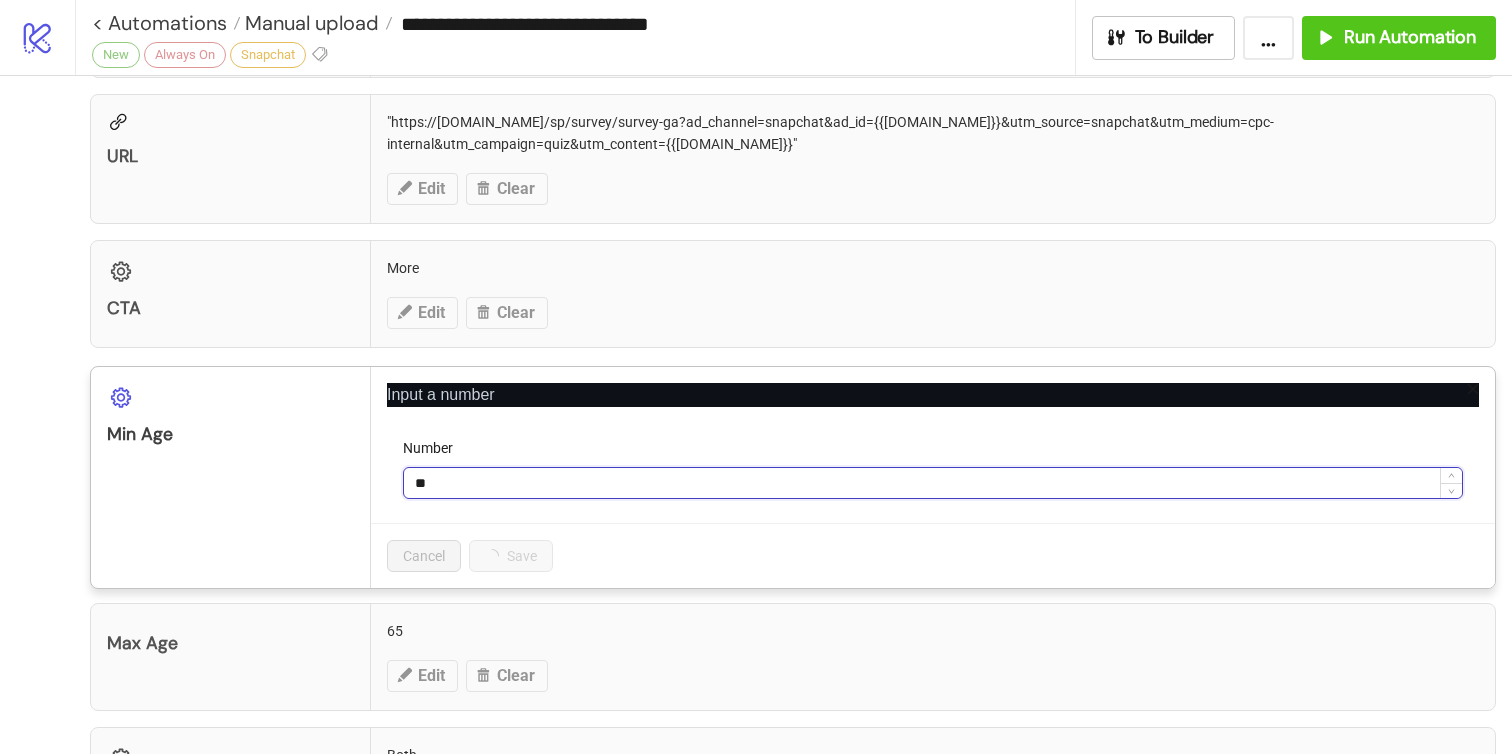 click on "**" at bounding box center (933, 483) 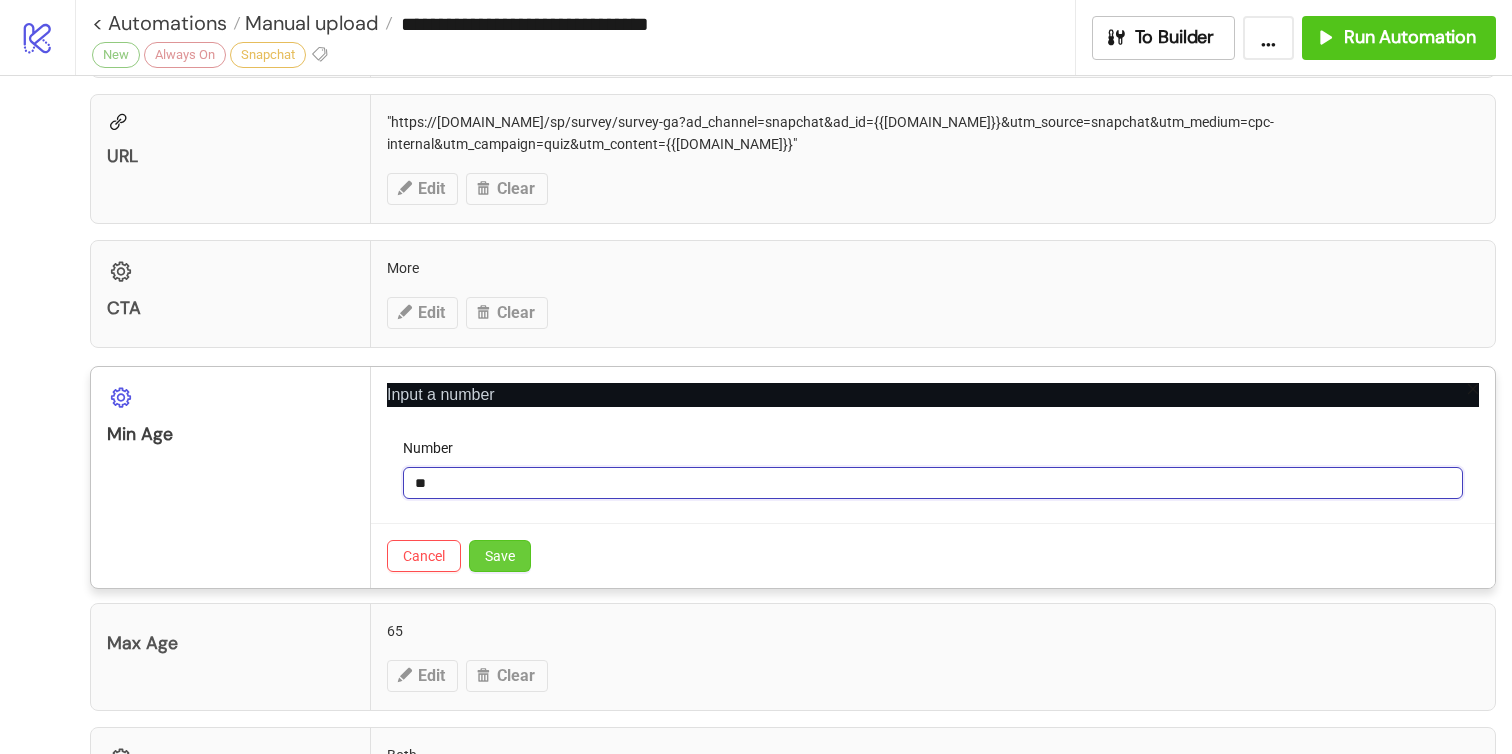 type on "**" 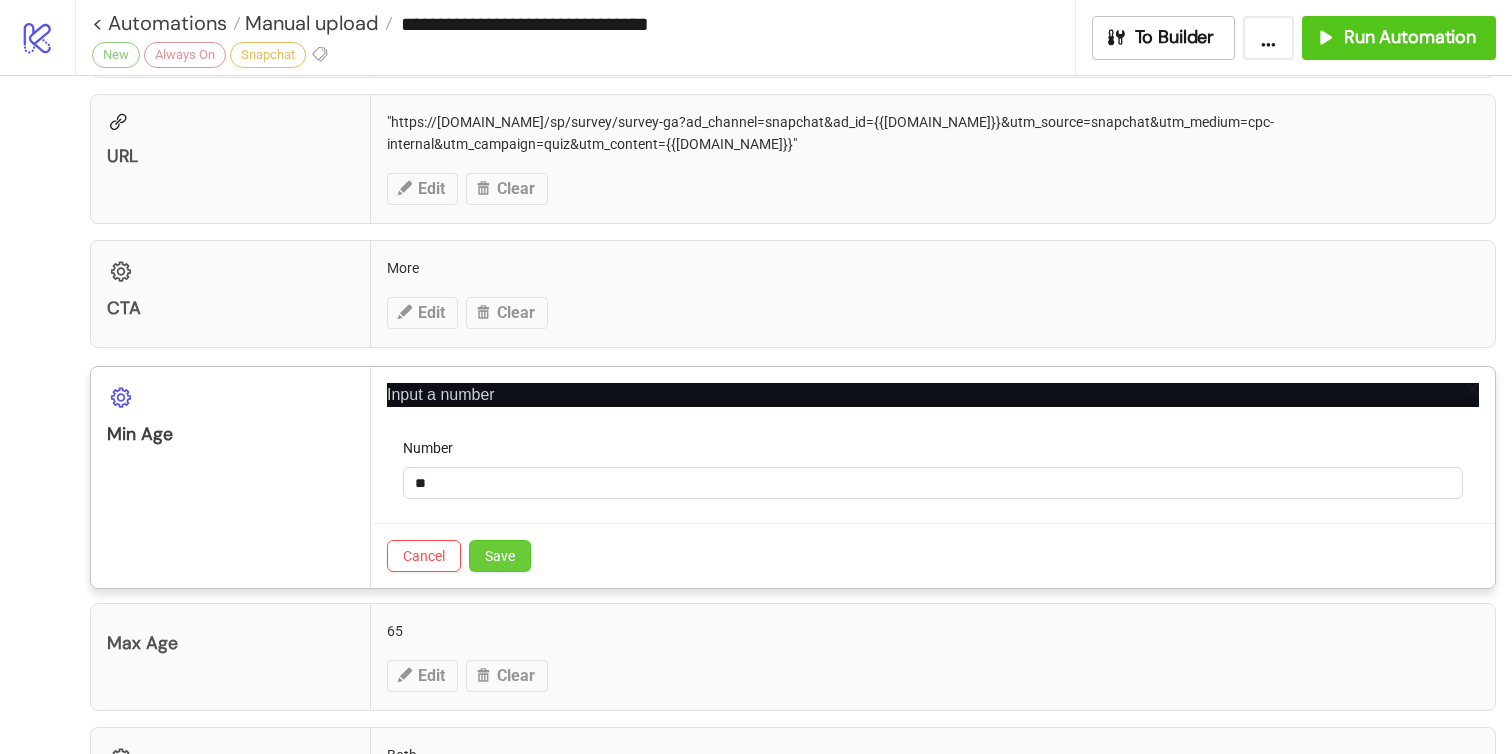 click on "Save" at bounding box center [500, 556] 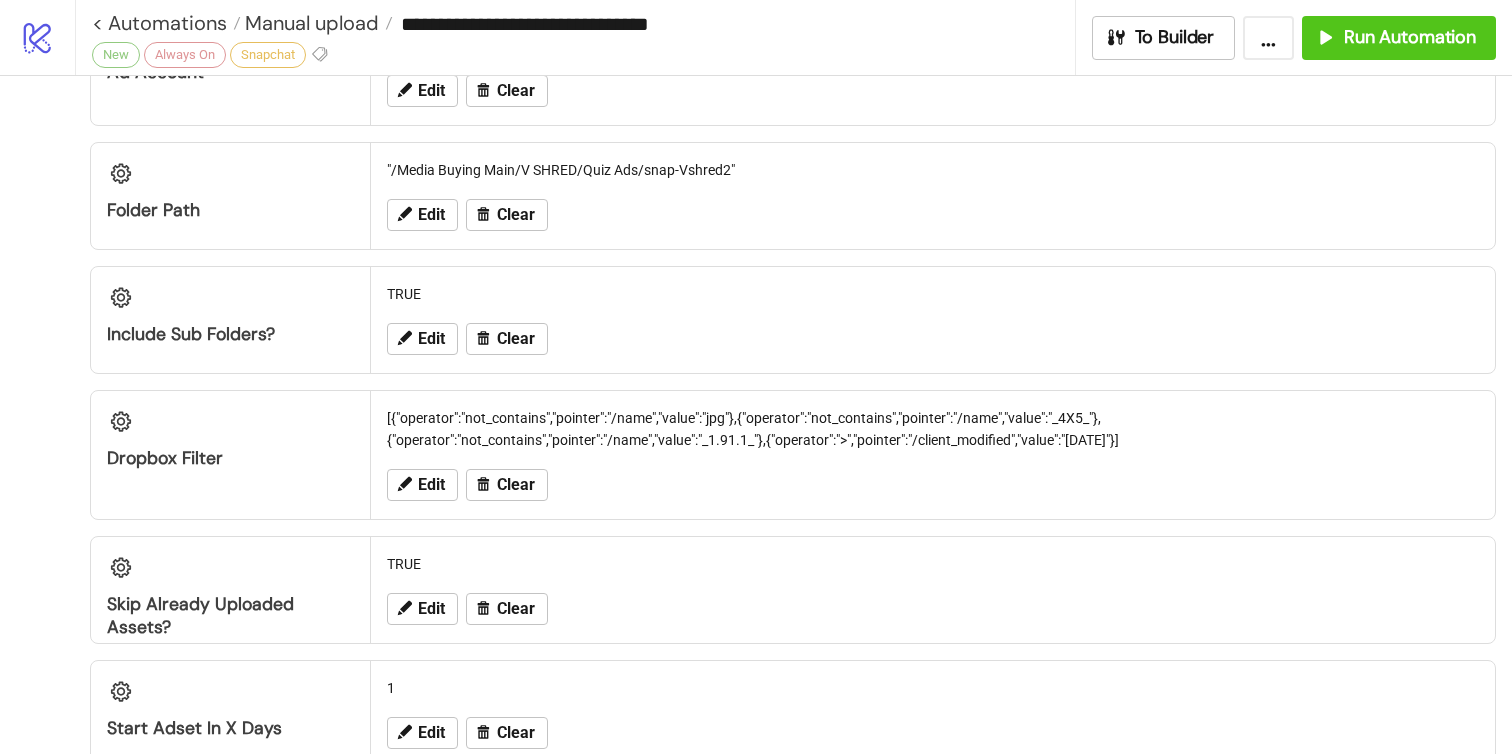 scroll, scrollTop: 0, scrollLeft: 0, axis: both 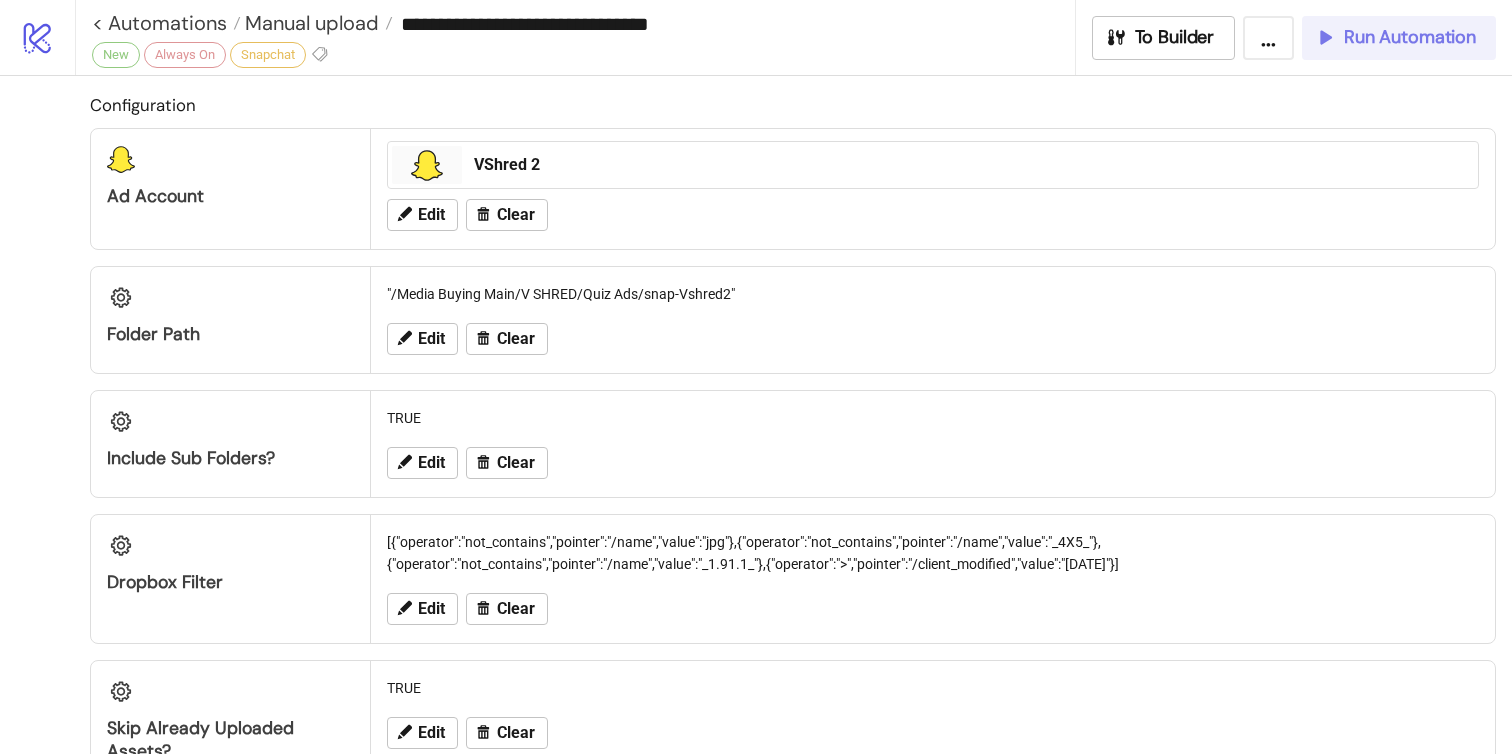 click on "Run Automation" at bounding box center (1410, 37) 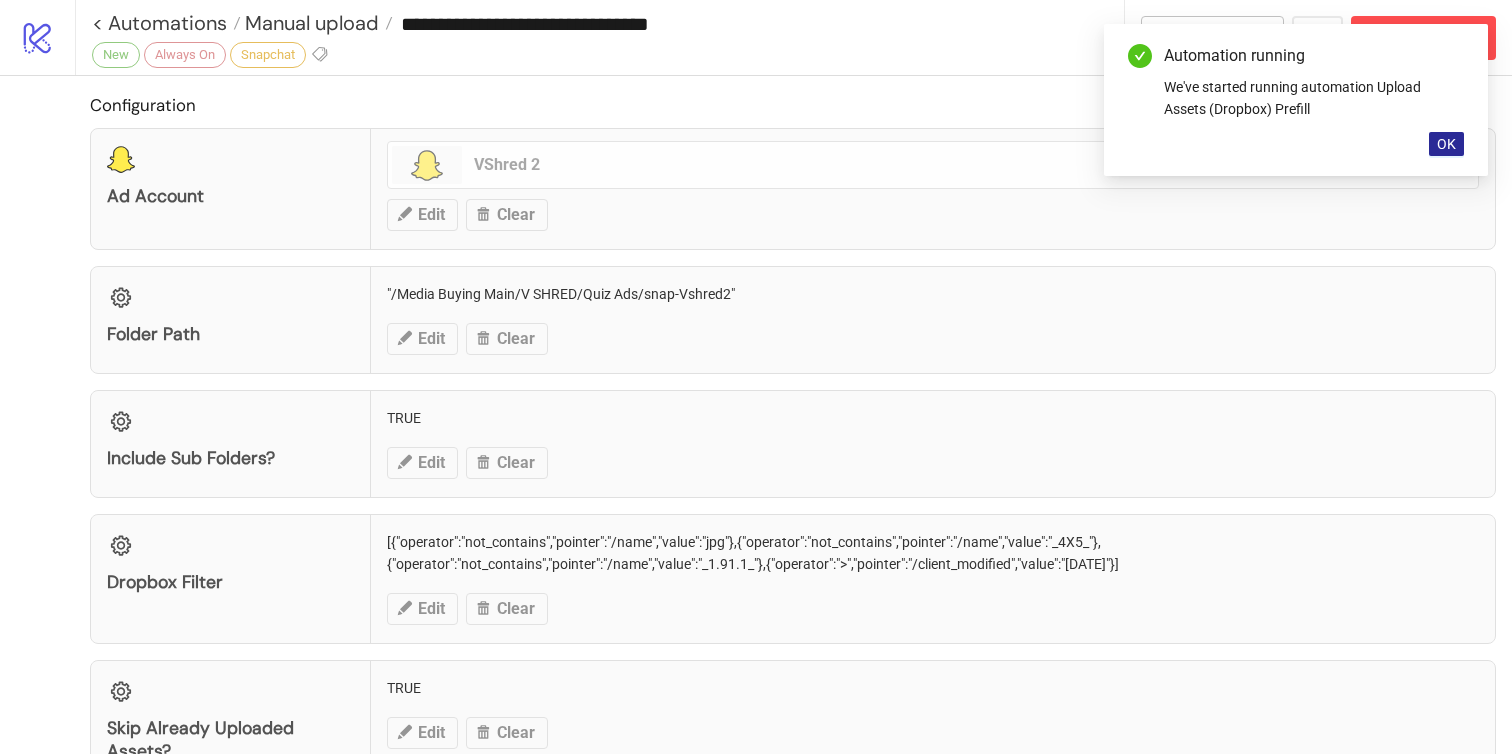 click on "OK" at bounding box center [1446, 144] 